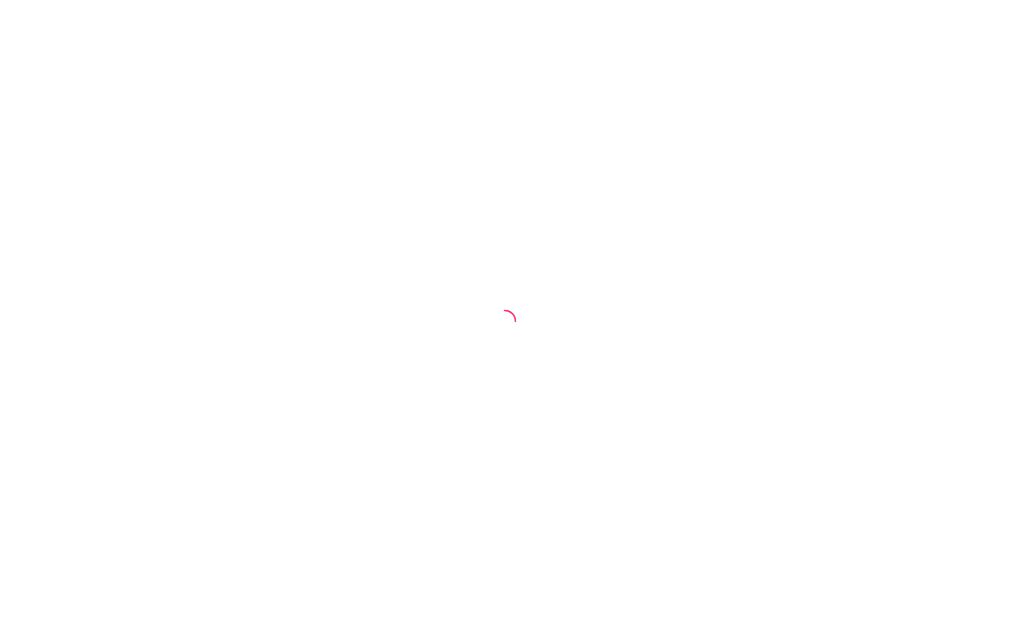 scroll, scrollTop: 0, scrollLeft: 0, axis: both 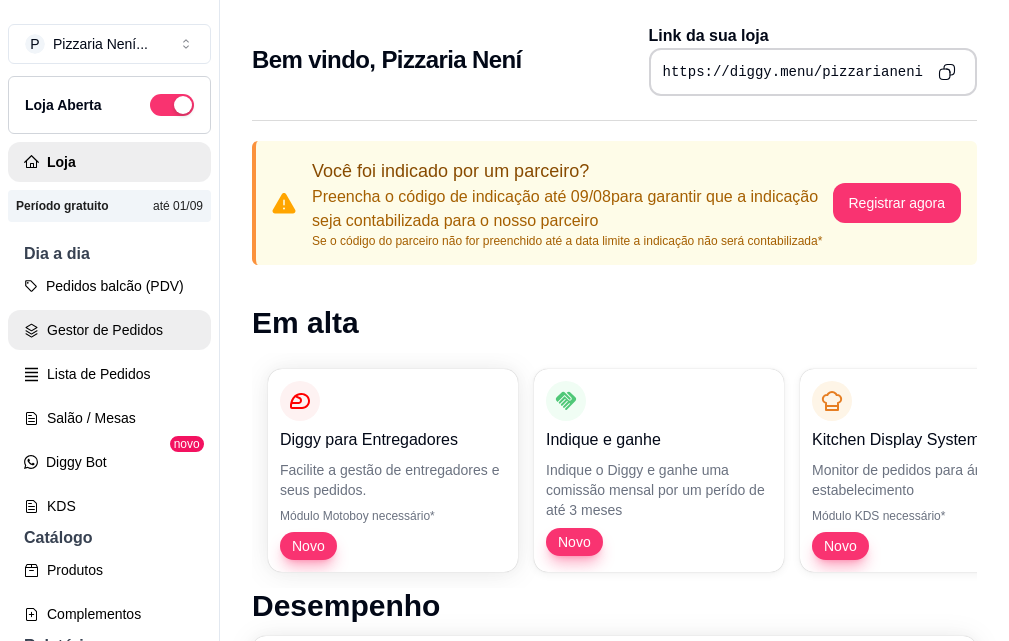 click on "Gestor de Pedidos" at bounding box center (109, 330) 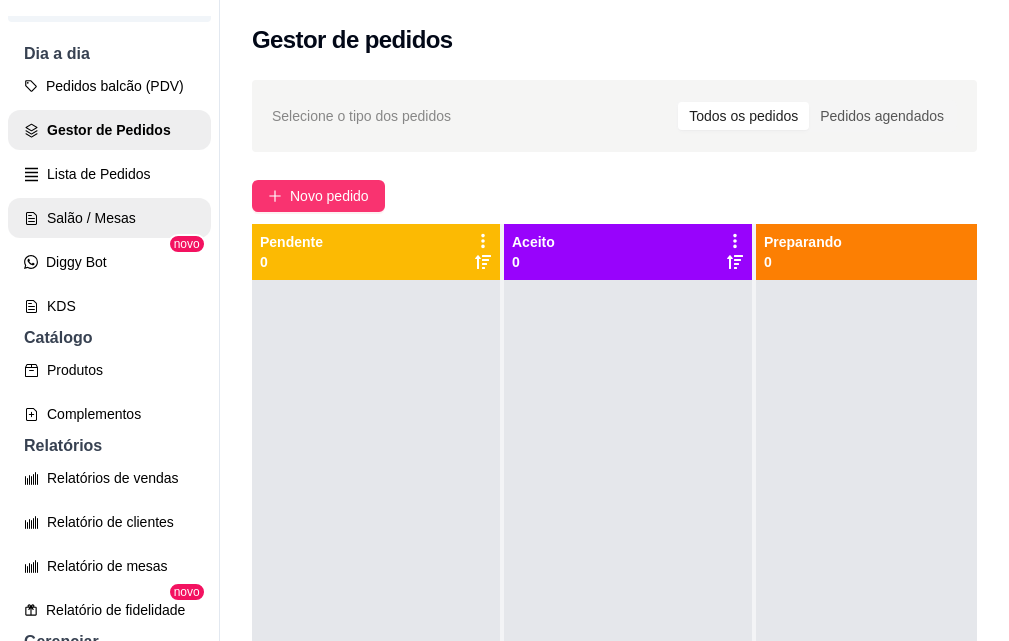 scroll, scrollTop: 300, scrollLeft: 0, axis: vertical 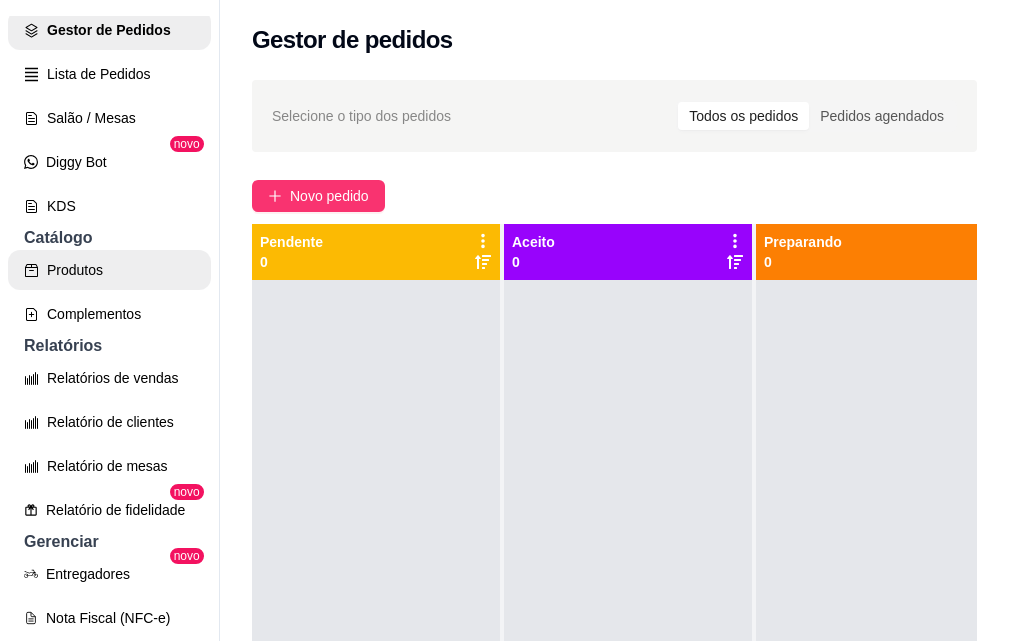 click on "Produtos" at bounding box center (109, 270) 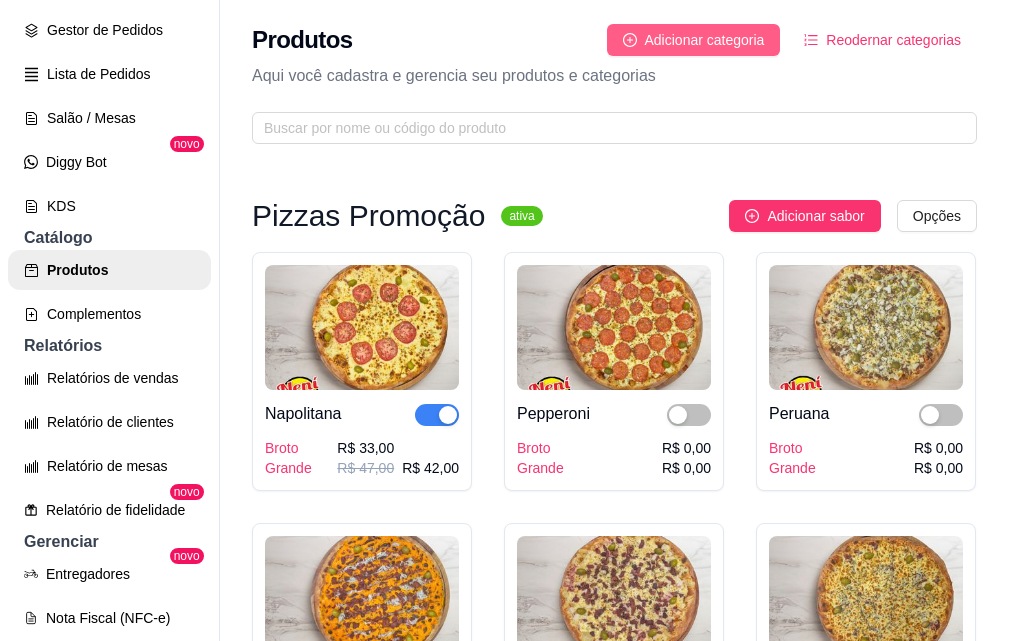 click on "Adicionar categoria" at bounding box center [705, 40] 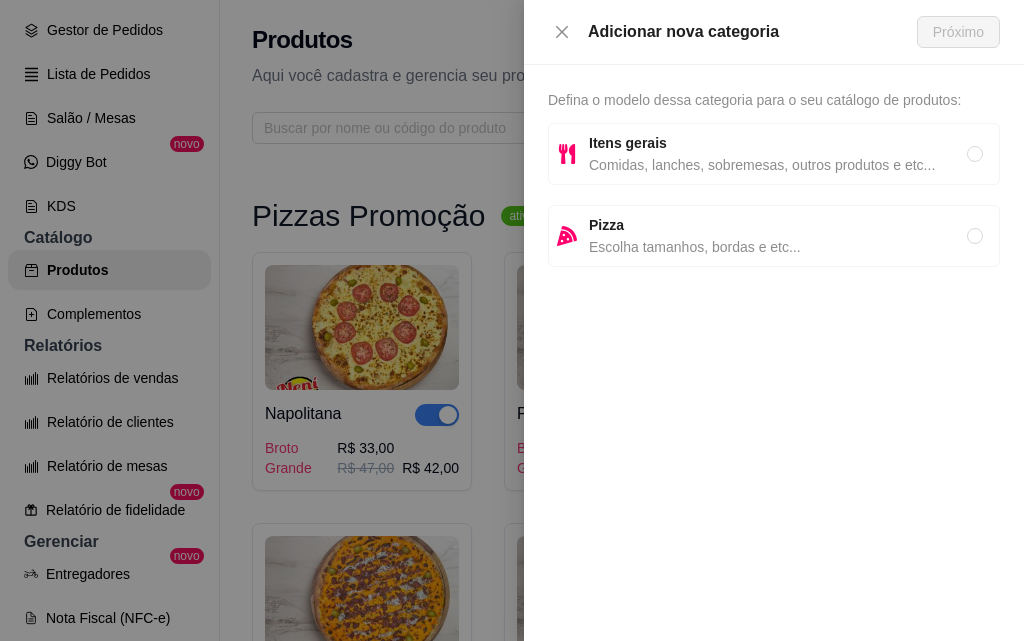 click on "Itens gerais" at bounding box center [628, 143] 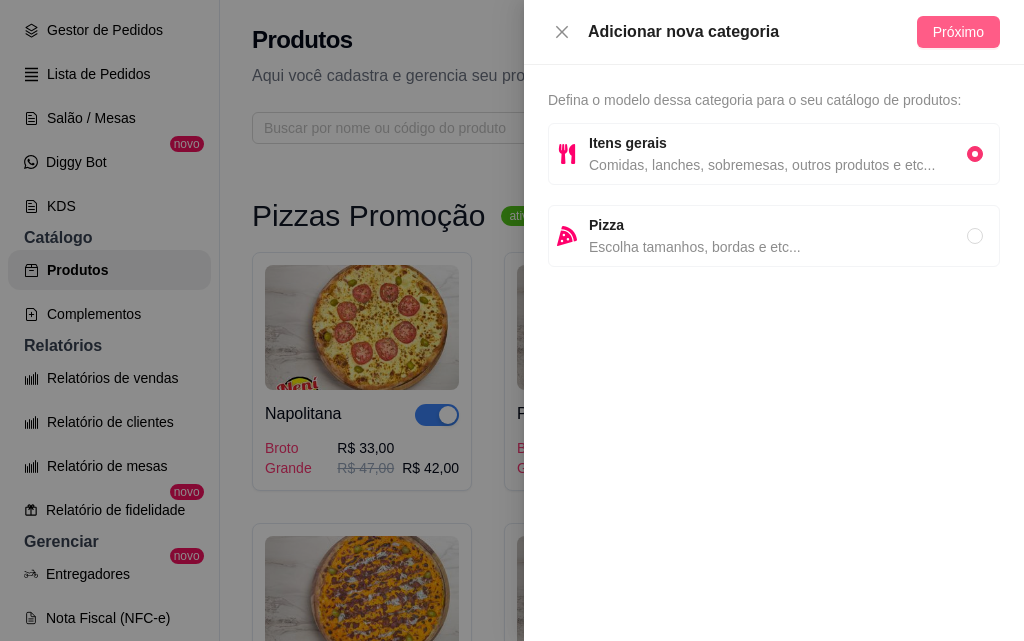 click on "Próximo" at bounding box center [958, 32] 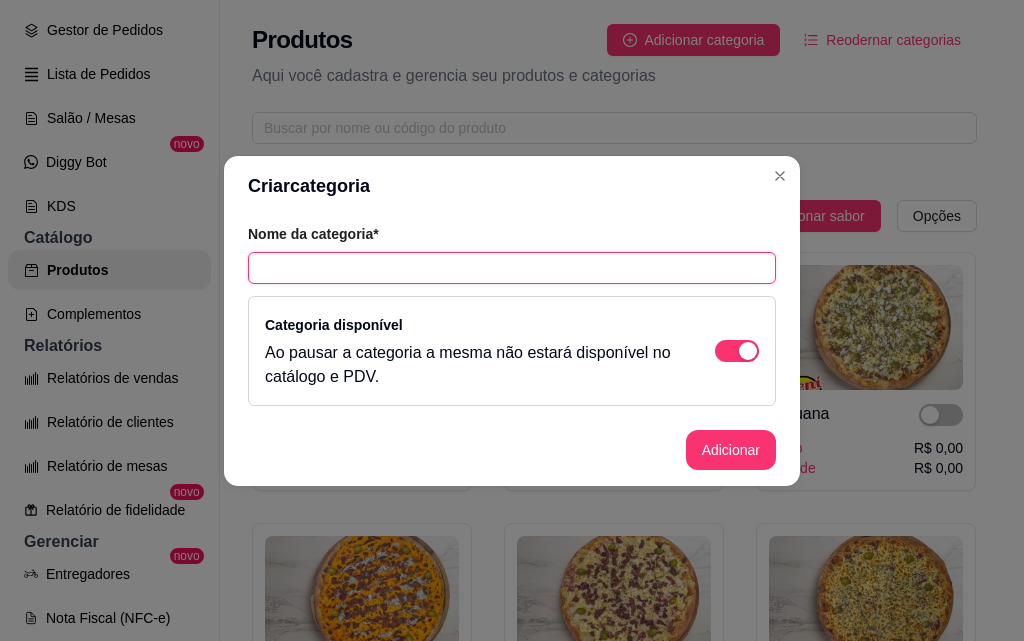 click at bounding box center (512, 268) 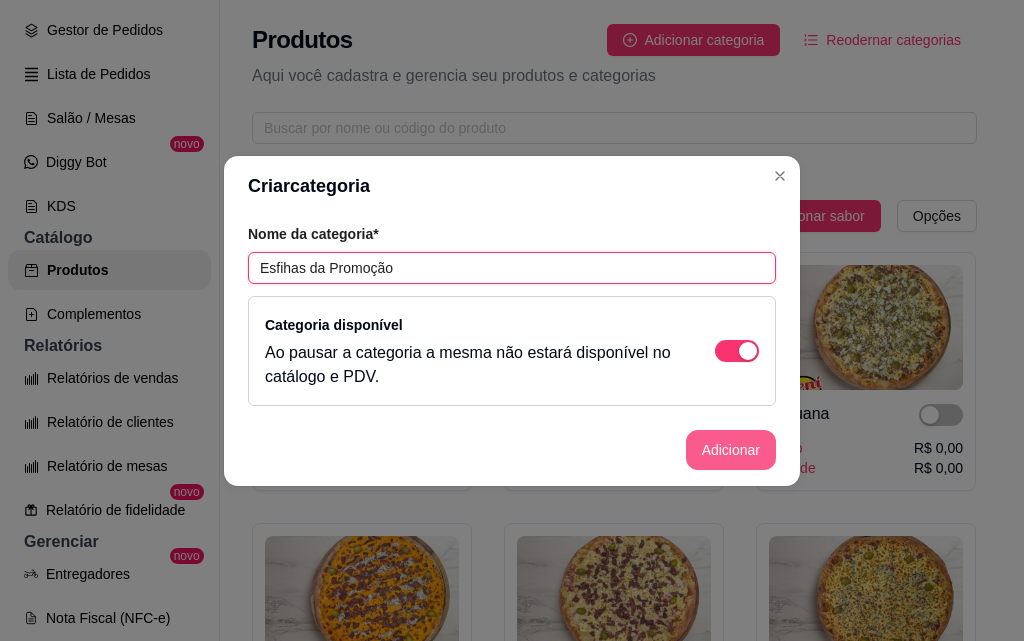 type on "Esfihas da Promoção" 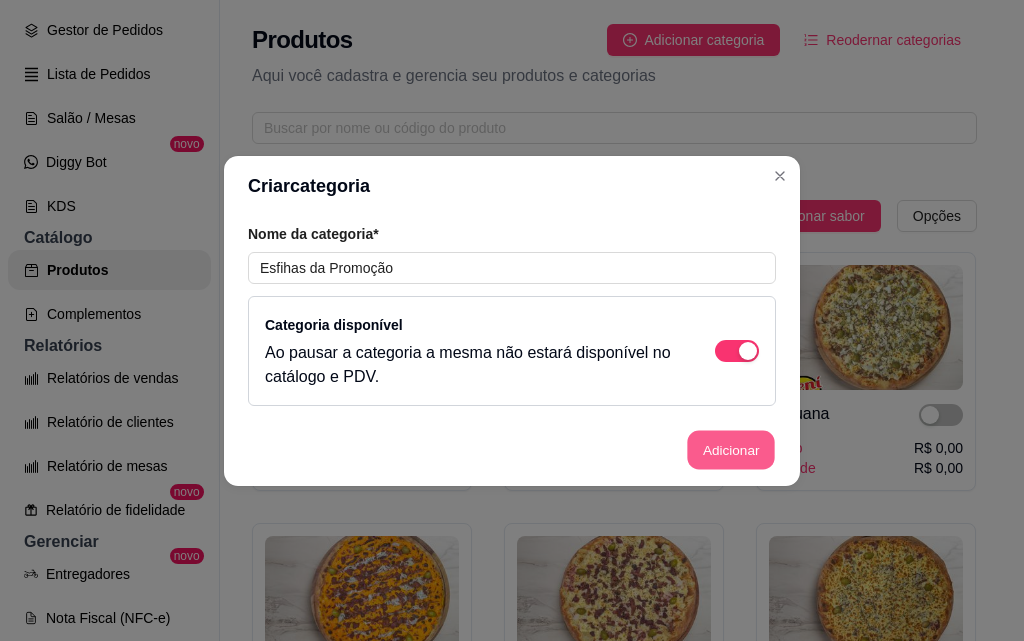 click on "Adicionar" at bounding box center (731, 449) 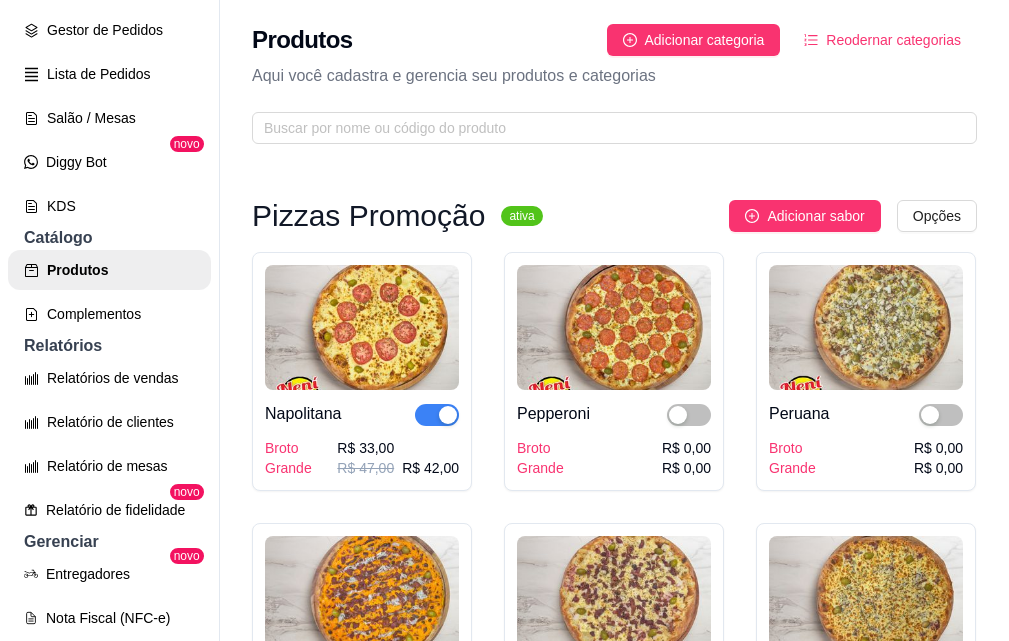 scroll, scrollTop: 600, scrollLeft: 0, axis: vertical 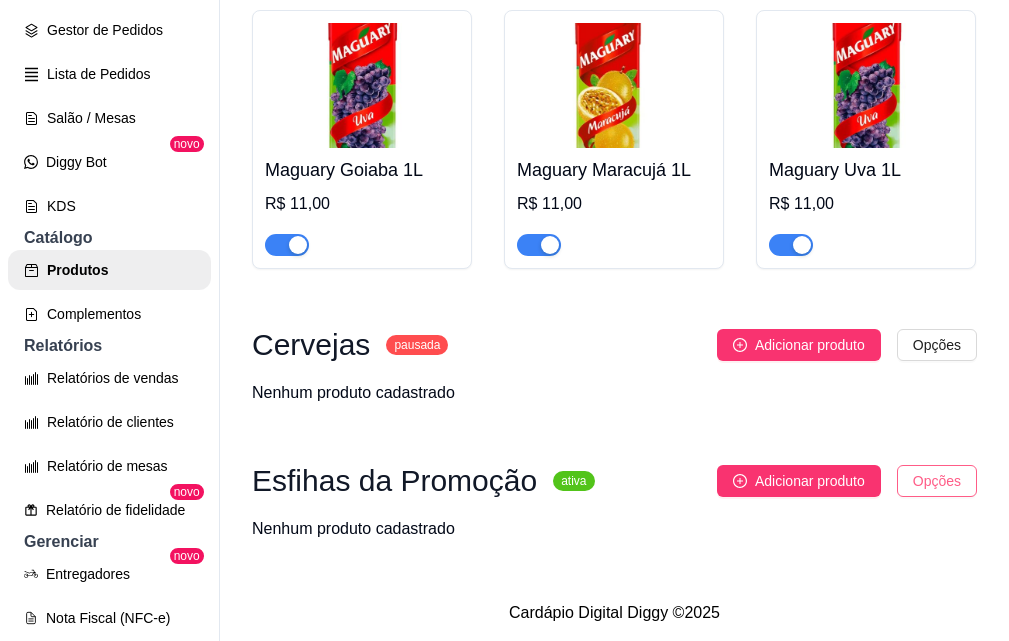 click on "P Pizzaria Není ... Loja Aberta Loja Período gratuito até 01/09   Dia a dia Pedidos balcão (PDV) Gestor de Pedidos Lista de Pedidos Salão / Mesas Diggy Bot novo KDS Catálogo Produtos Complementos Relatórios Relatórios de vendas Relatório de clientes Relatório de mesas Relatório de fidelidade novo Gerenciar Entregadores novo Nota Fiscal (NFC-e) Controle de caixa Controle de fiado Cupons Clientes Estoque Configurações Diggy Planos Precisa de ajuda? Sair Produtos Adicionar categoria Reodernar categorias Aqui você cadastra e gerencia seu produtos e categorias Pizzas Promoção ativa Adicionar sabor Opções Napolitana   Broto Grande R$ 33,00 R$ 47,00 R$ 42,00 Pepperoni   Broto Grande R$ 0,00 R$ 0,00 Peruana   Broto Grande R$ 0,00 R$ 0,00 Paulista   Broto Grande R$ 0,00 R$ 0,00 Grega   Broto Grande R$ 0,00 R$ 0,00 Carne Seca   Broto Grande R$ 0,00 R$ 0,00 Camarão   Broto Grande R$ 0,00 R$ 0,00 Cinco Queijos   Broto Grande R$ 0,00 R$ 0,00 Atum Sólido   Broto Grande R$ 0,00 R$ 0,00" at bounding box center (504, 320) 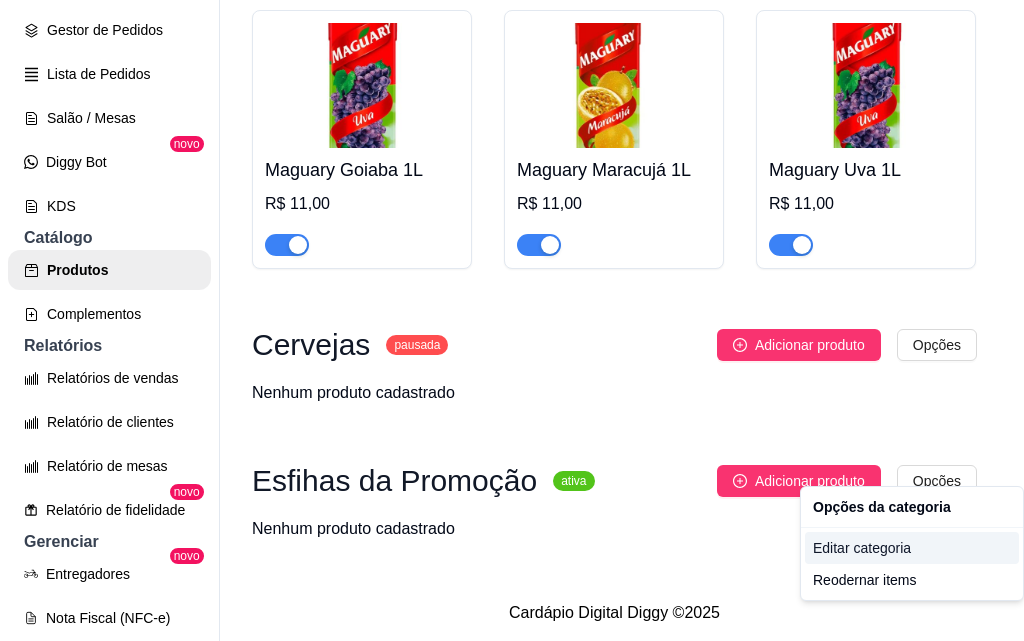 click on "Editar categoria" at bounding box center (912, 548) 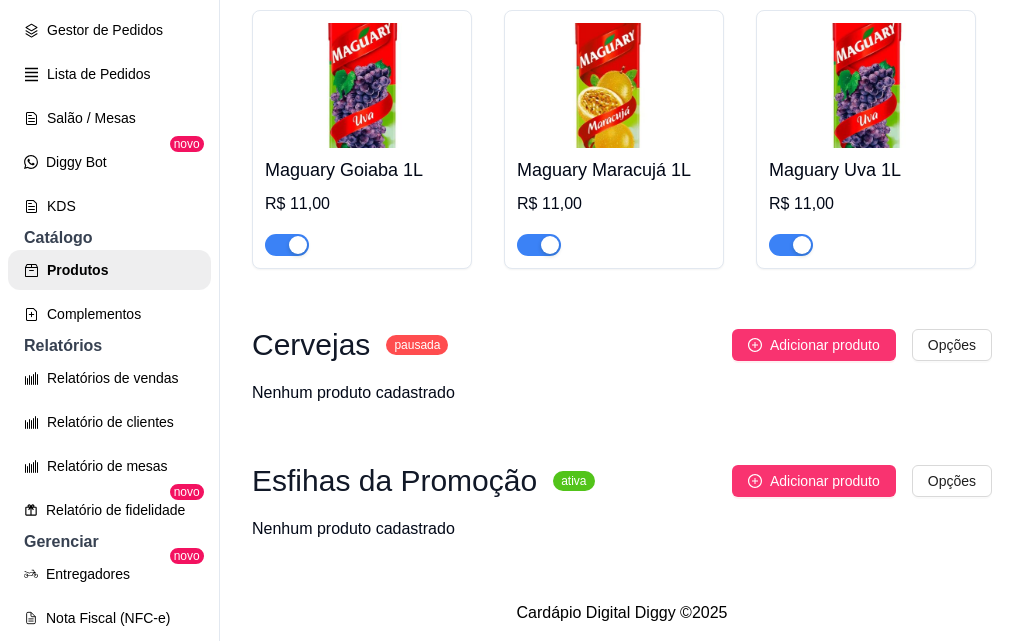 scroll, scrollTop: 19353, scrollLeft: 0, axis: vertical 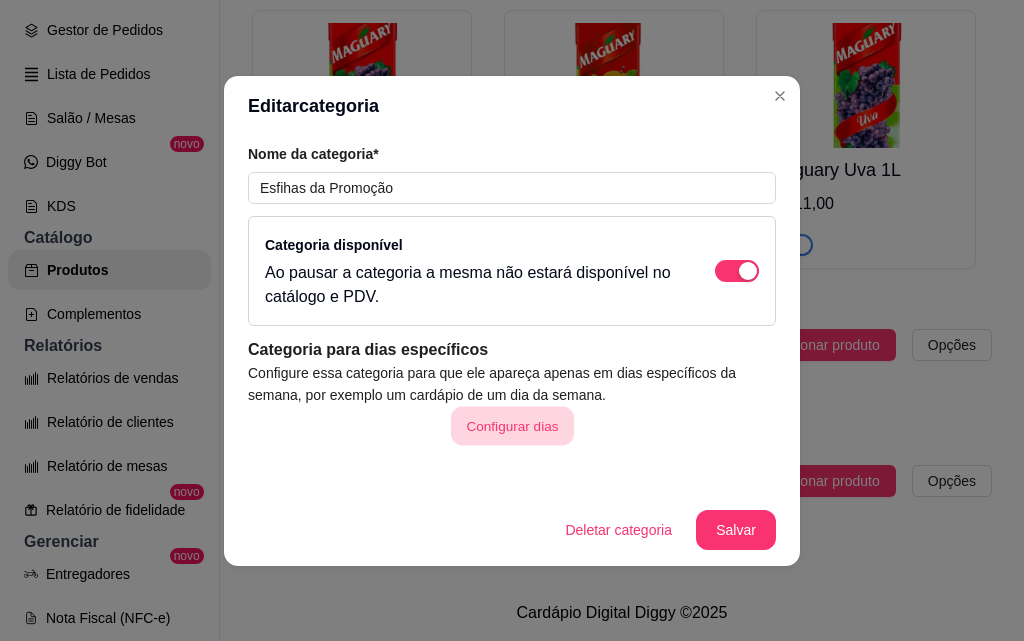 click on "Configurar dias" at bounding box center (511, 425) 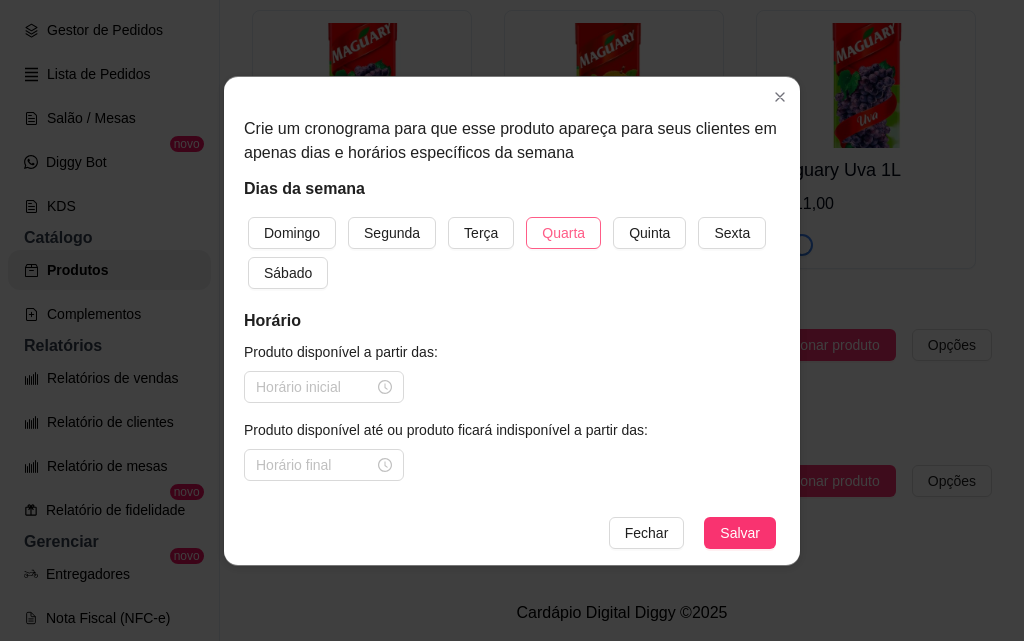 drag, startPoint x: 465, startPoint y: 229, endPoint x: 545, endPoint y: 228, distance: 80.00625 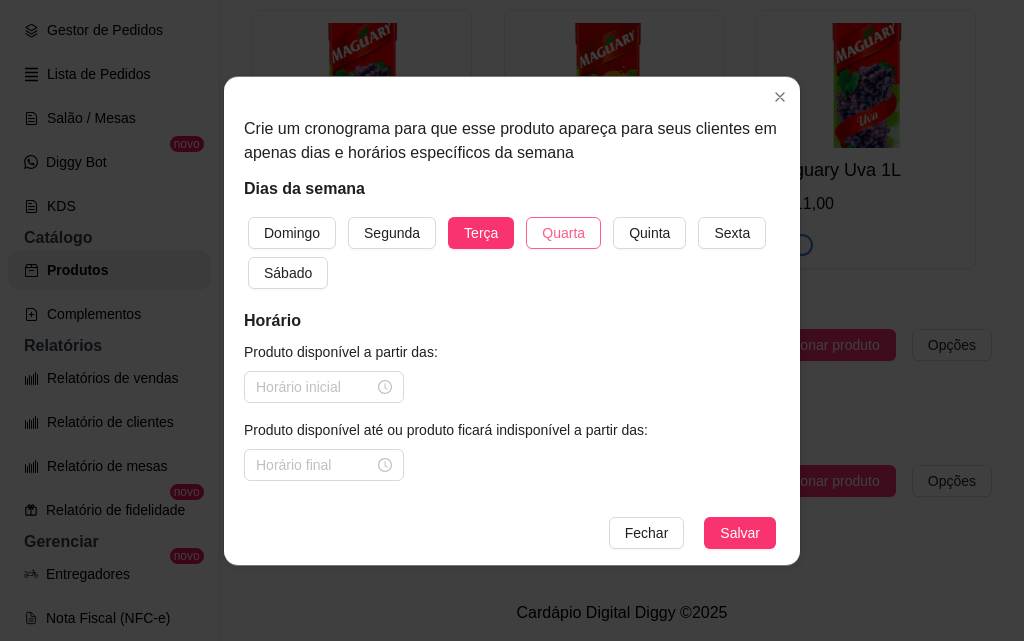 click on "Quarta" at bounding box center (563, 233) 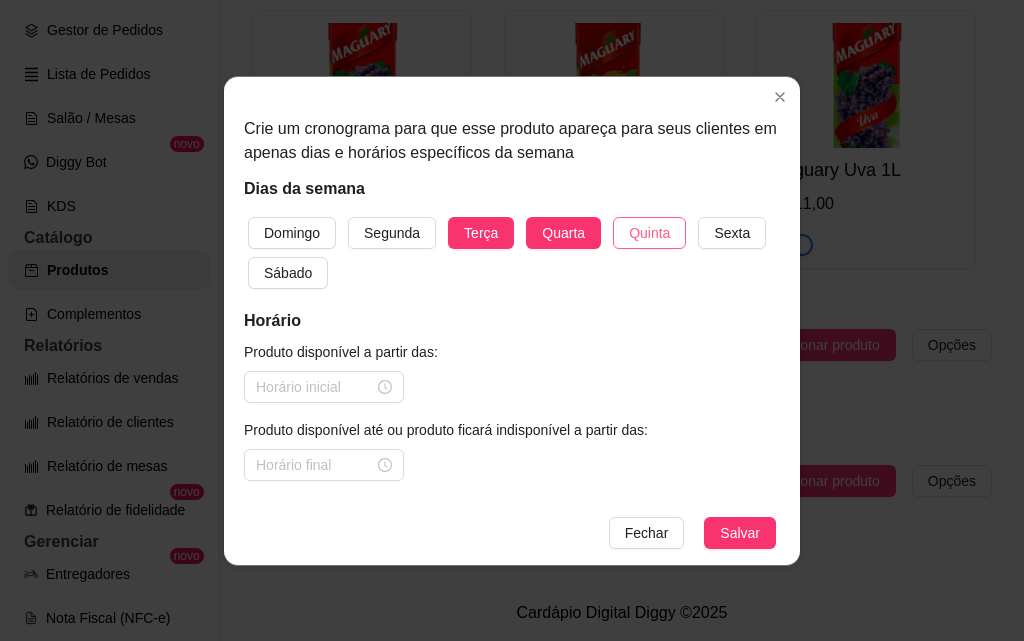 click on "Quinta" at bounding box center (649, 233) 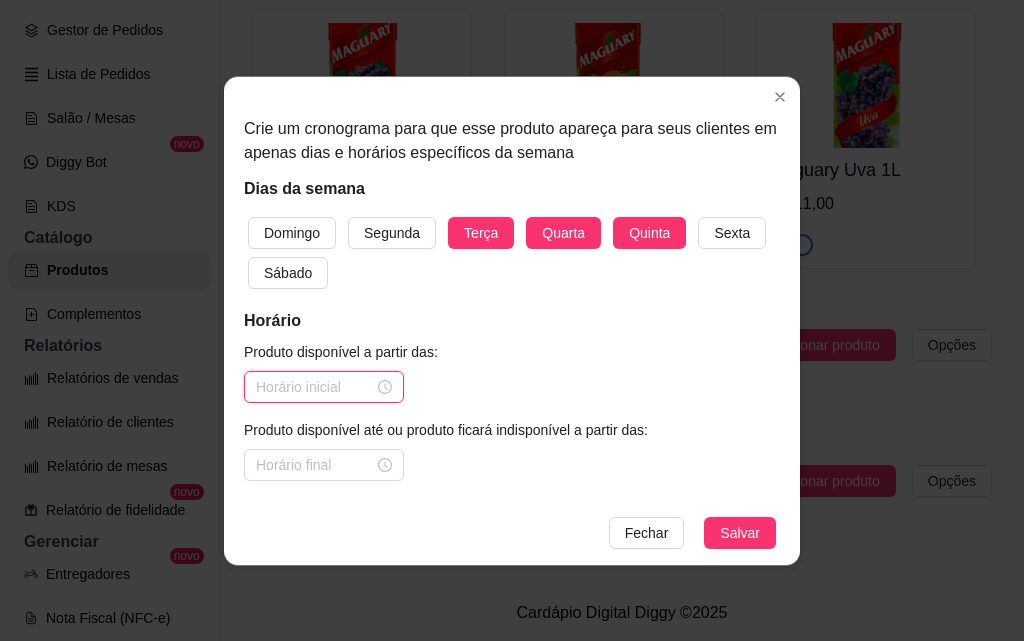 click at bounding box center [315, 387] 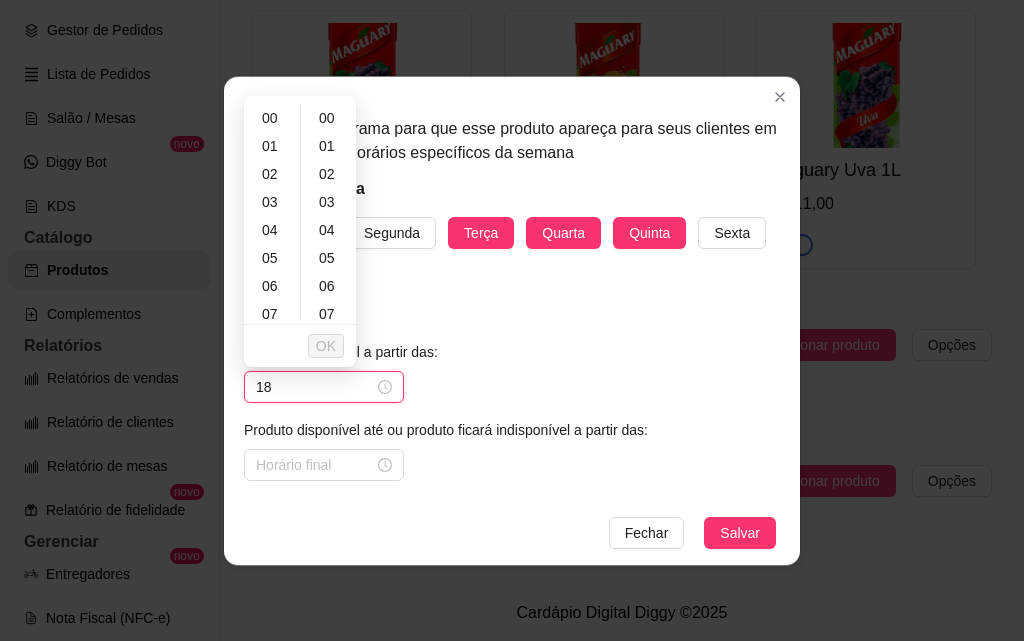 type on "1" 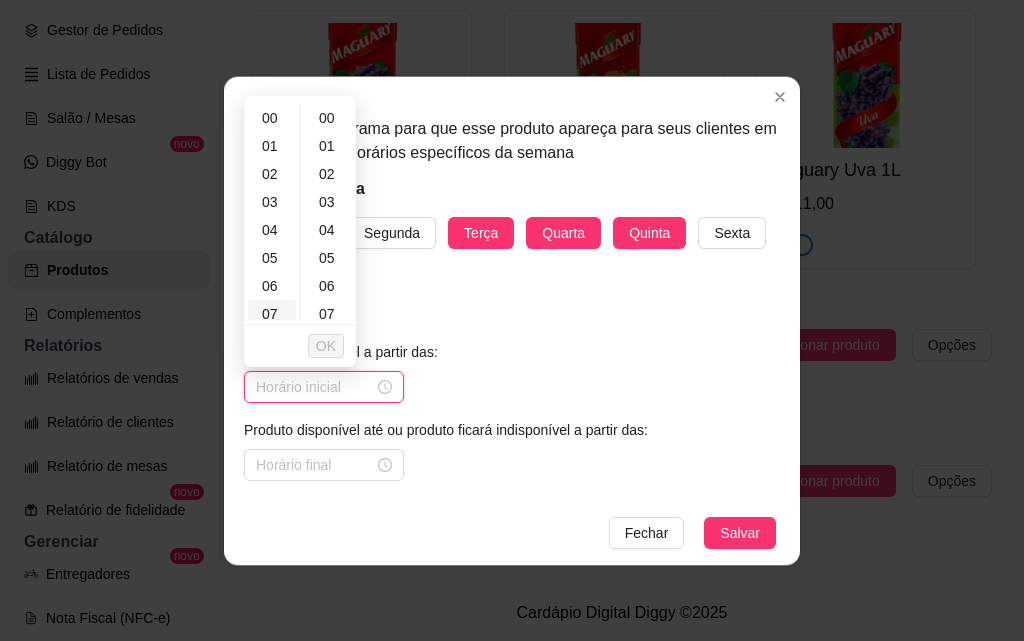 scroll, scrollTop: 456, scrollLeft: 0, axis: vertical 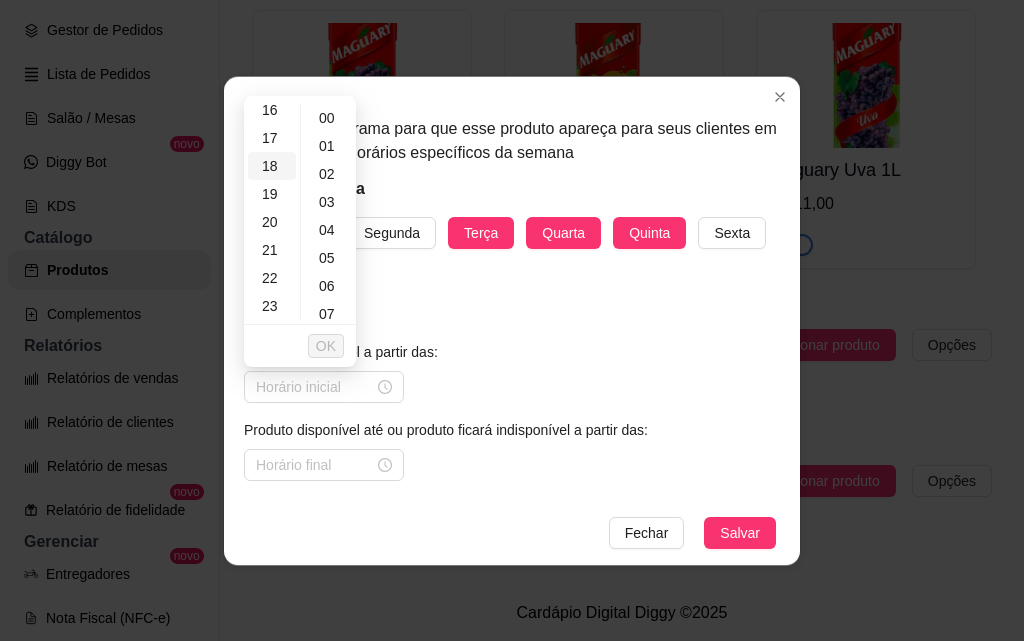 click on "18" at bounding box center [272, 166] 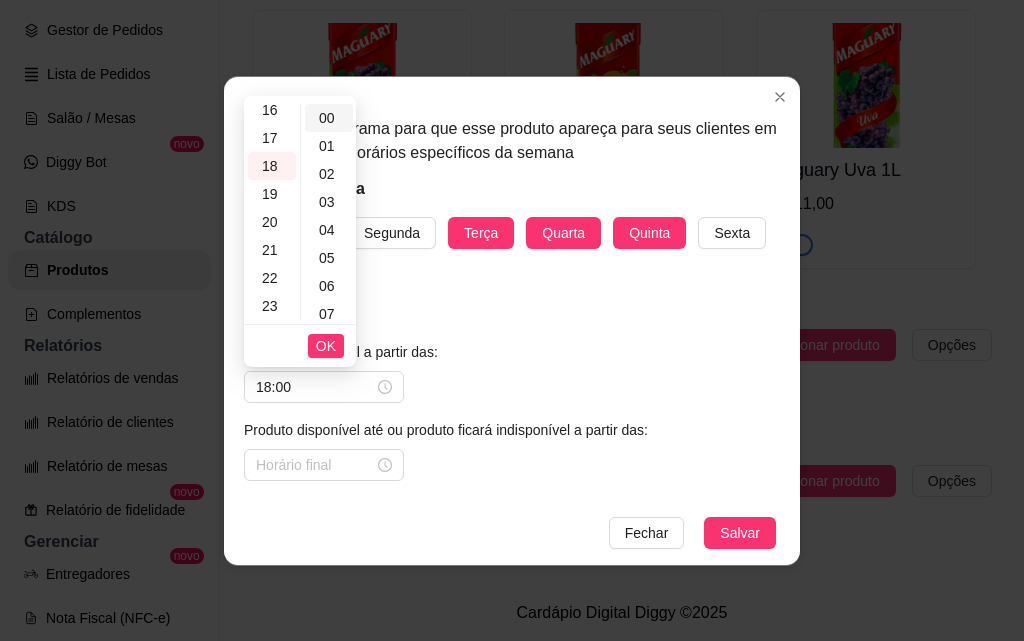 click on "00" at bounding box center [329, 118] 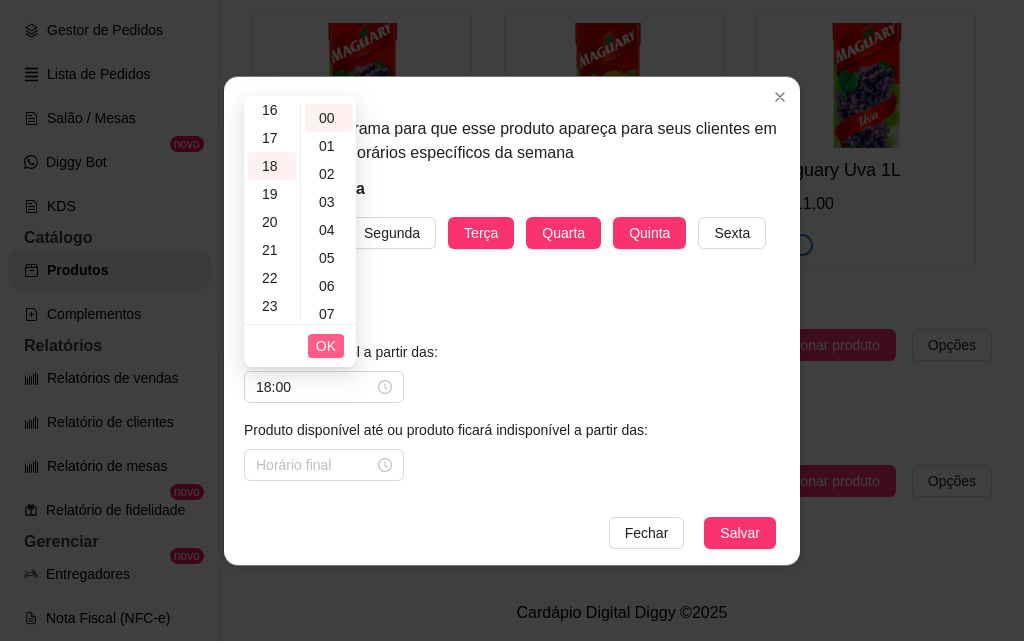 click on "OK" at bounding box center (326, 346) 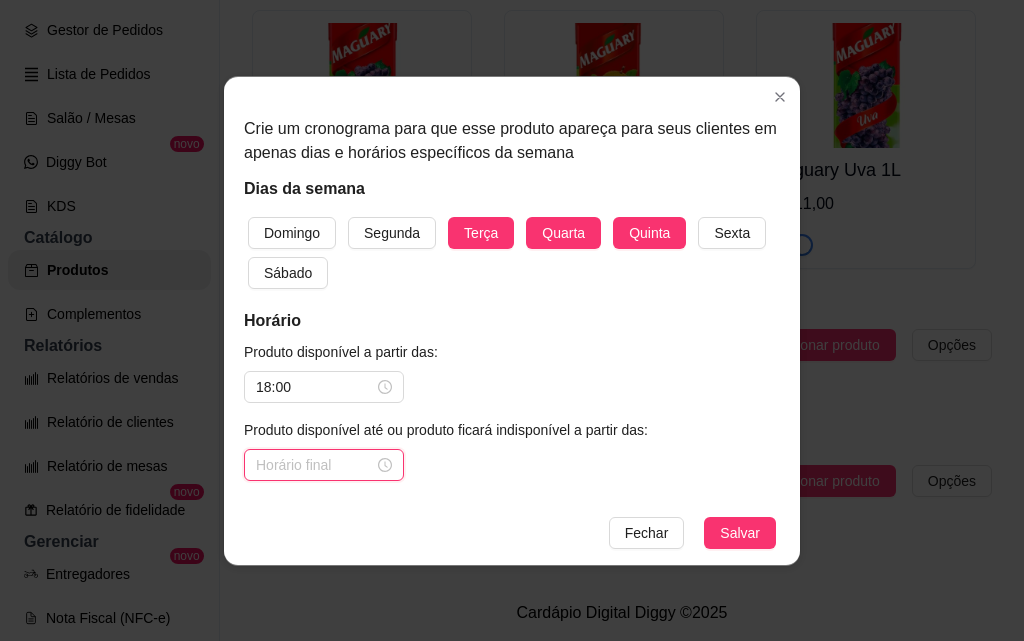 click at bounding box center (315, 465) 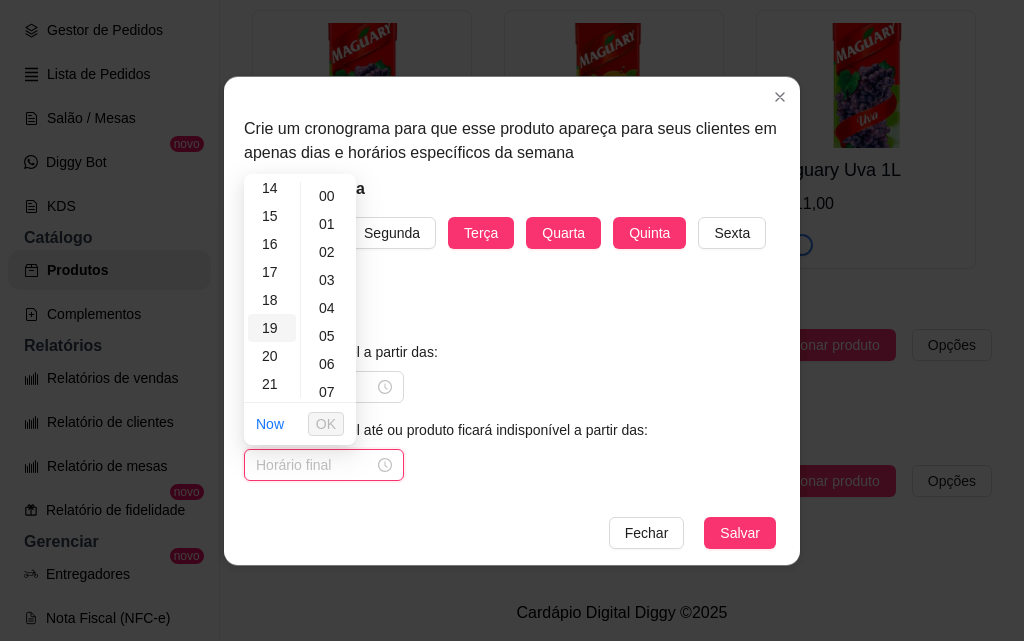 scroll, scrollTop: 456, scrollLeft: 0, axis: vertical 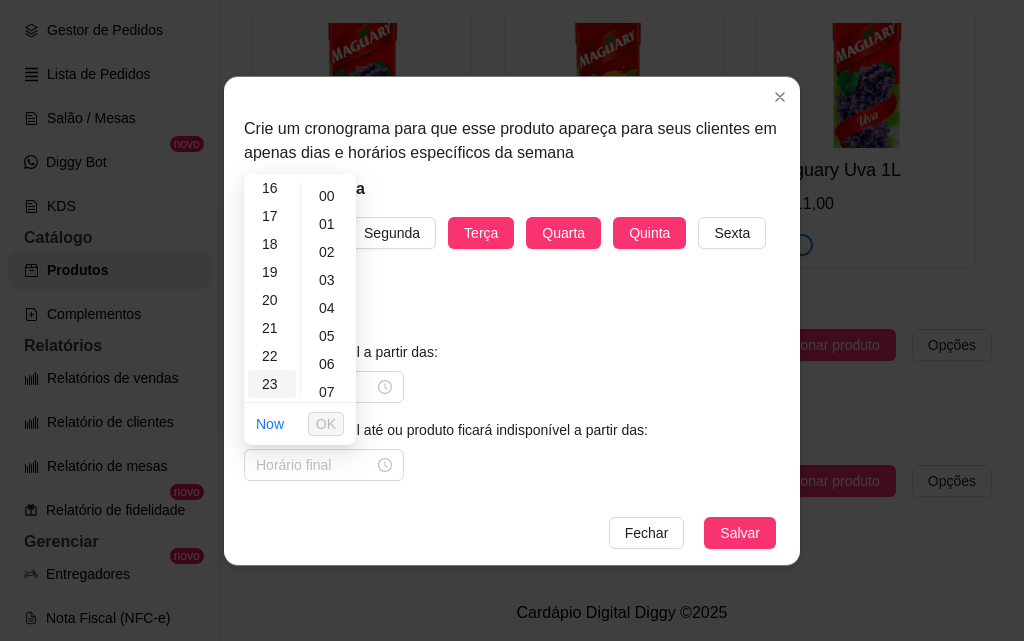 click on "23" at bounding box center [272, 384] 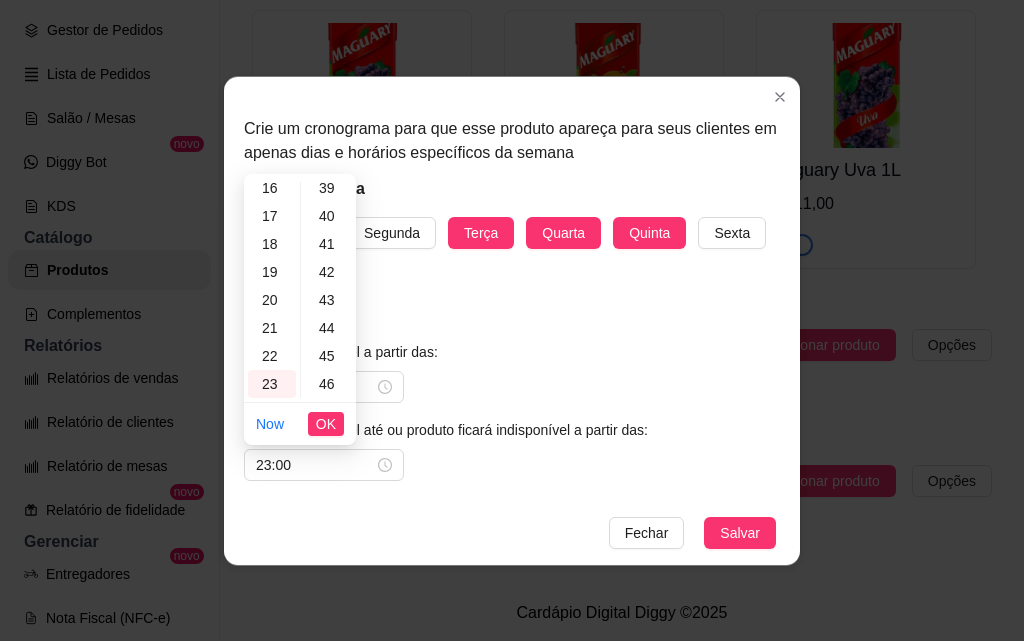 scroll, scrollTop: 1464, scrollLeft: 0, axis: vertical 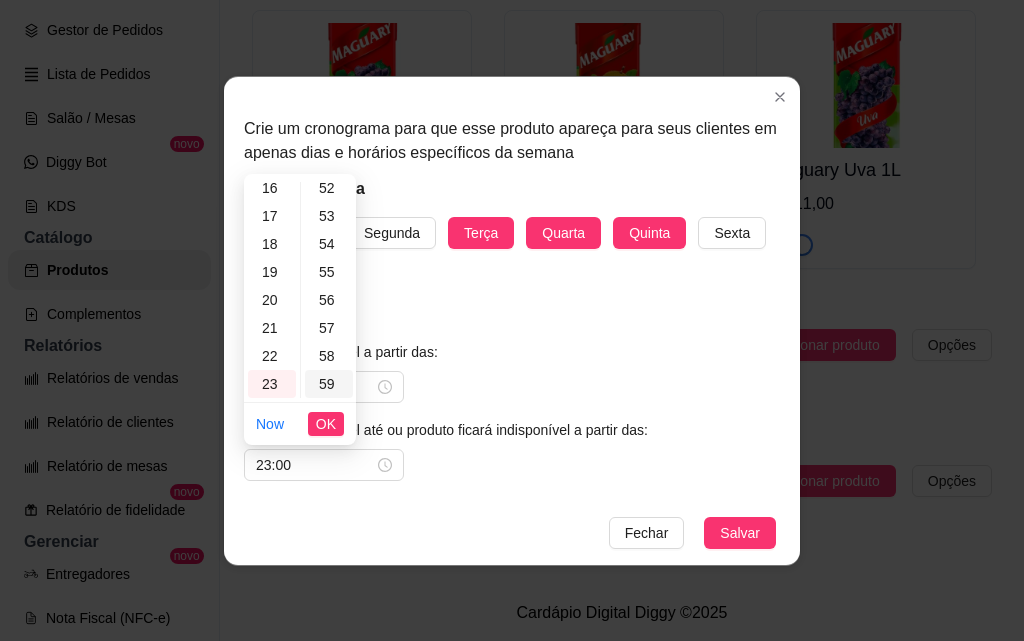 click on "59" at bounding box center (329, 384) 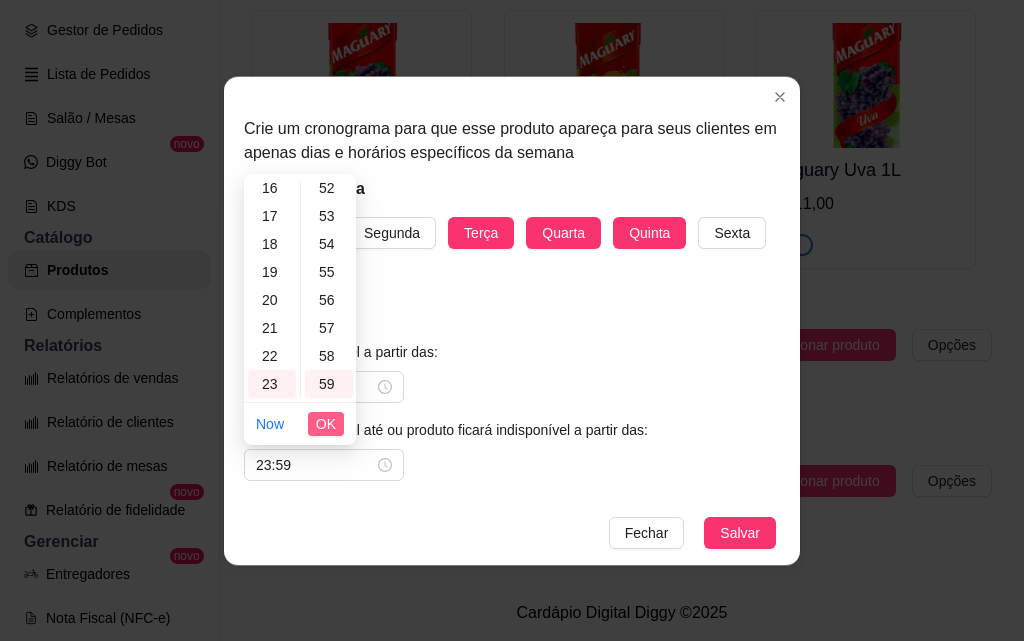 click on "OK" at bounding box center [326, 424] 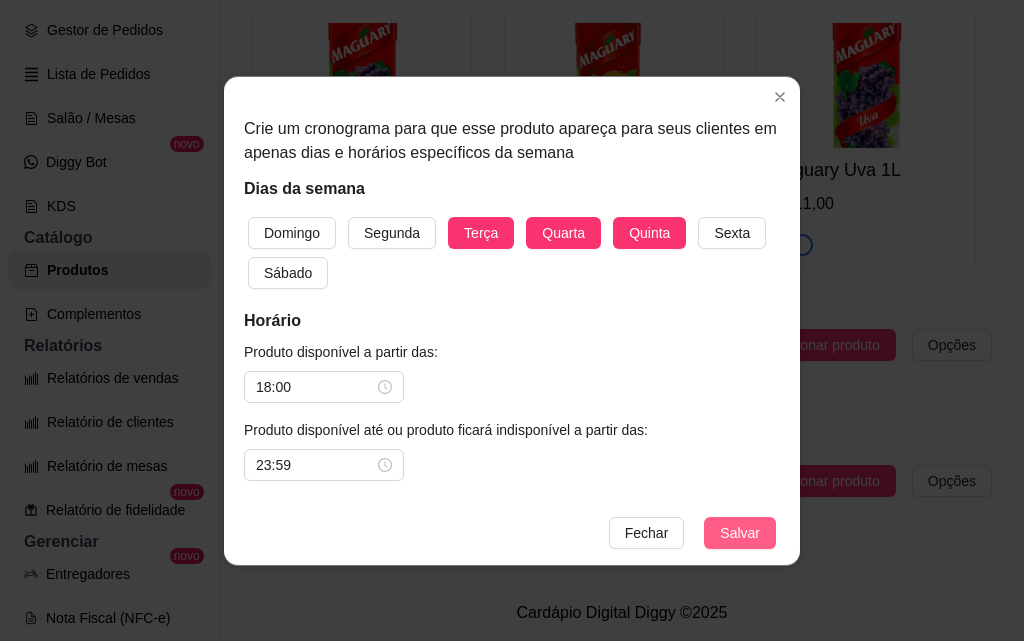 click on "Salvar" at bounding box center [740, 533] 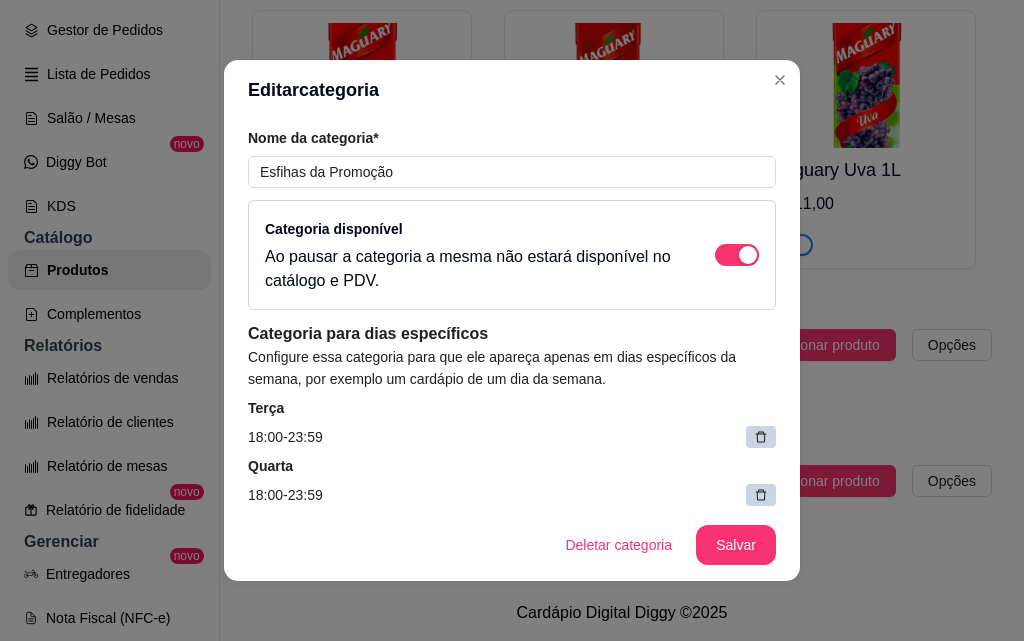 scroll, scrollTop: 4, scrollLeft: 0, axis: vertical 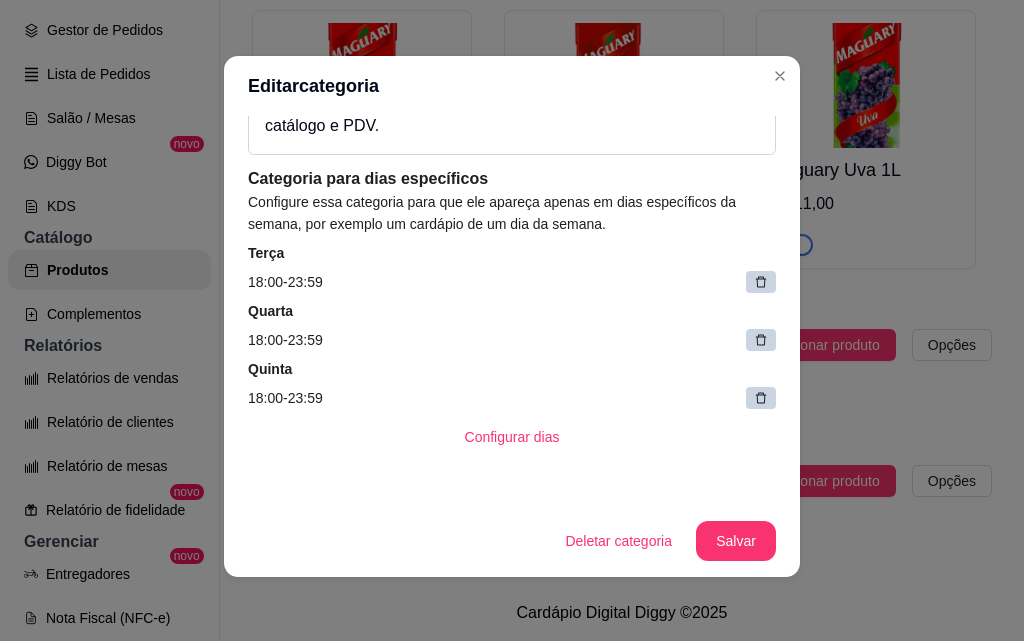 click on "Deletar categoria Salvar" at bounding box center [512, 541] 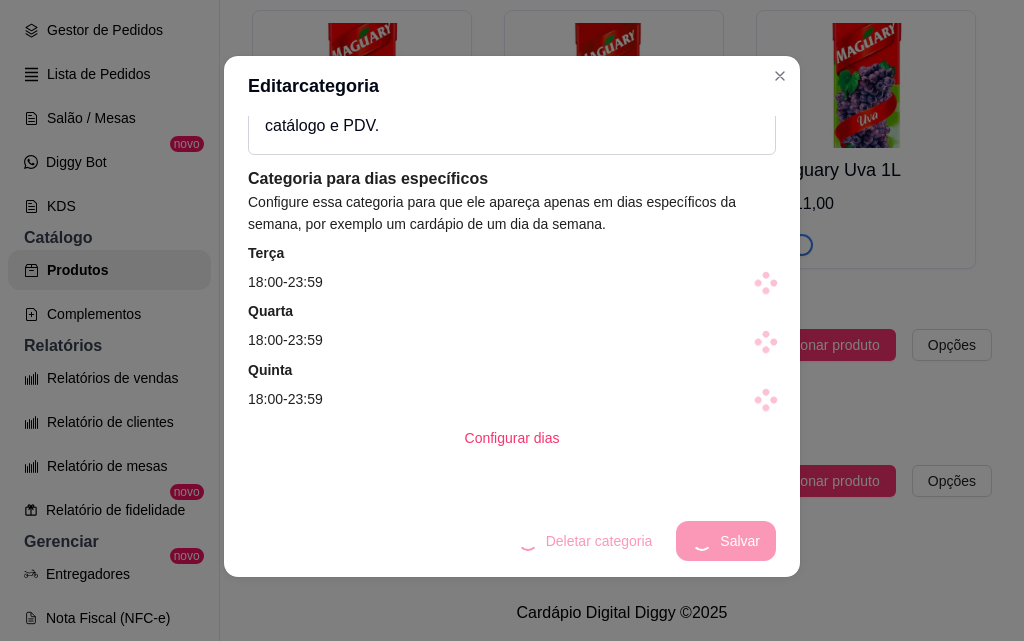 scroll, scrollTop: 0, scrollLeft: 0, axis: both 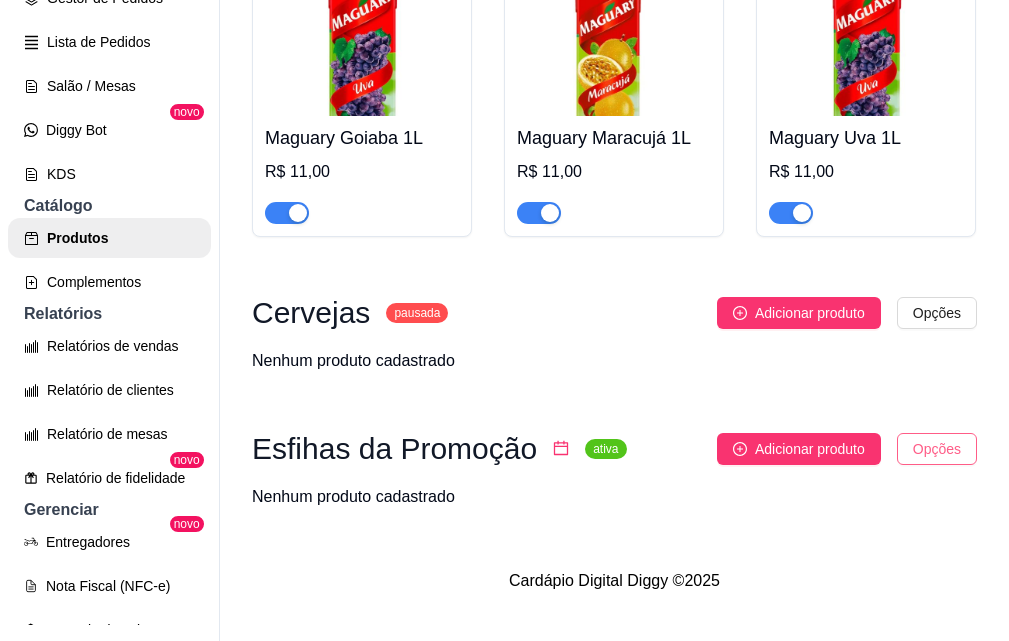click on "P Pizzaria Není ... Loja Aberta Loja Período gratuito até 01/09   Dia a dia Pedidos balcão (PDV) Gestor de Pedidos Lista de Pedidos Salão / Mesas Diggy Bot novo KDS Catálogo Produtos Complementos Relatórios Relatórios de vendas Relatório de clientes Relatório de mesas Relatório de fidelidade novo Gerenciar Entregadores novo Nota Fiscal (NFC-e) Controle de caixa Controle de fiado Cupons Clientes Estoque Configurações Diggy Planos Precisa de ajuda? Sair Produtos Adicionar categoria Reodernar categorias Aqui você cadastra e gerencia seu produtos e categorias Pizzas Promoção ativa Adicionar sabor Opções Napolitana   Broto Grande R$ 33,00 R$ 47,00 R$ 42,00 Pepperoni   Broto Grande R$ 0,00 R$ 0,00 Peruana   Broto Grande R$ 0,00 R$ 0,00 Paulista   Broto Grande R$ 0,00 R$ 0,00 Grega   Broto Grande R$ 0,00 R$ 0,00 Carne Seca   Broto Grande R$ 0,00 R$ 0,00 Camarão   Broto Grande R$ 0,00 R$ 0,00 Cinco Queijos   Broto Grande R$ 0,00 R$ 0,00 Atum Sólido   Broto Grande R$ 0,00 R$ 0,00" at bounding box center [504, 288] 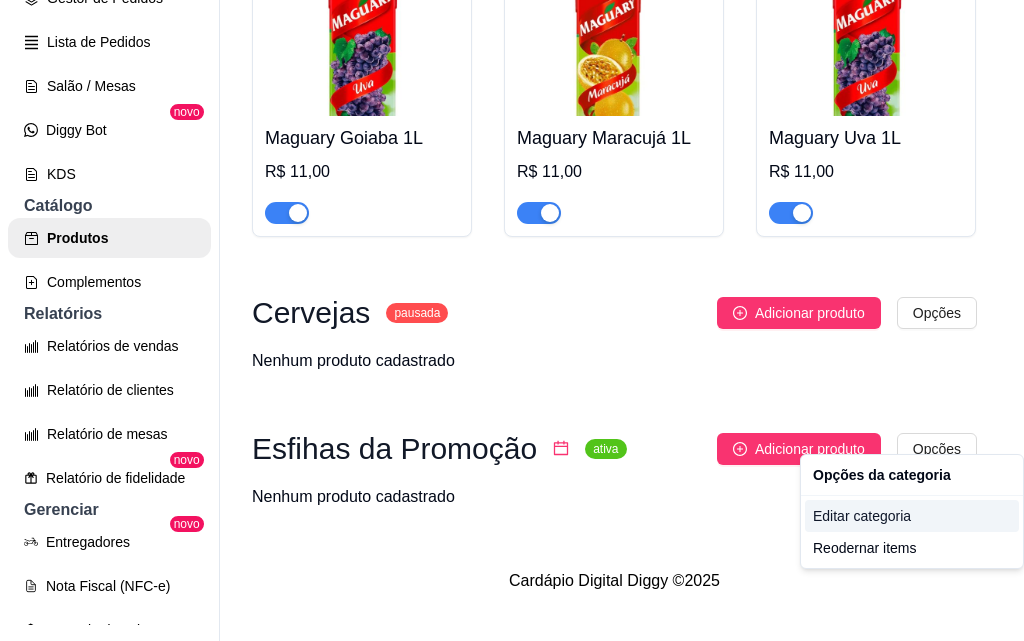 click on "Editar categoria" at bounding box center (912, 516) 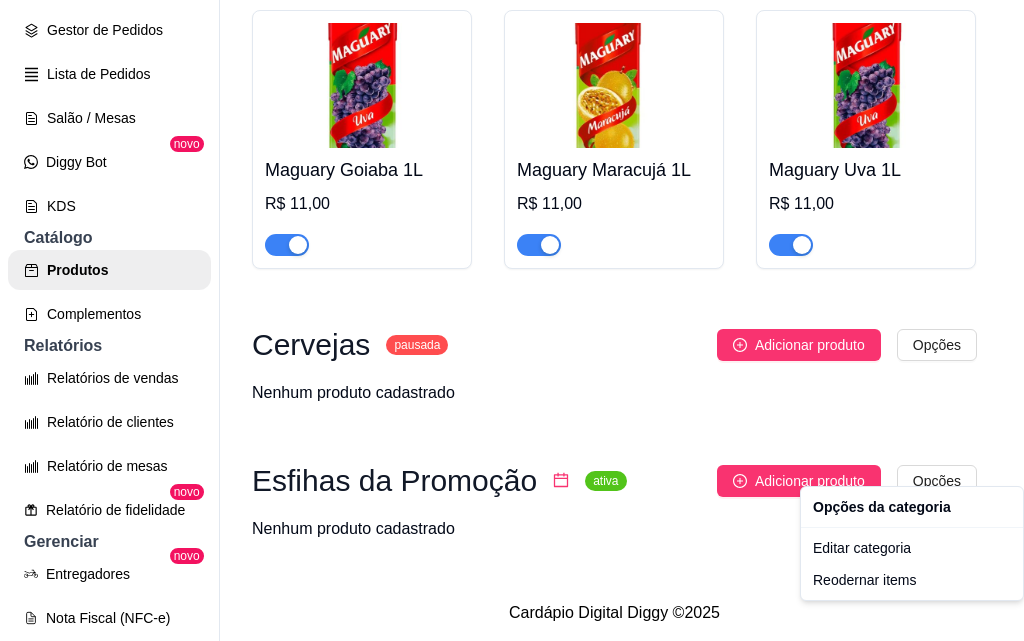 scroll, scrollTop: 0, scrollLeft: 0, axis: both 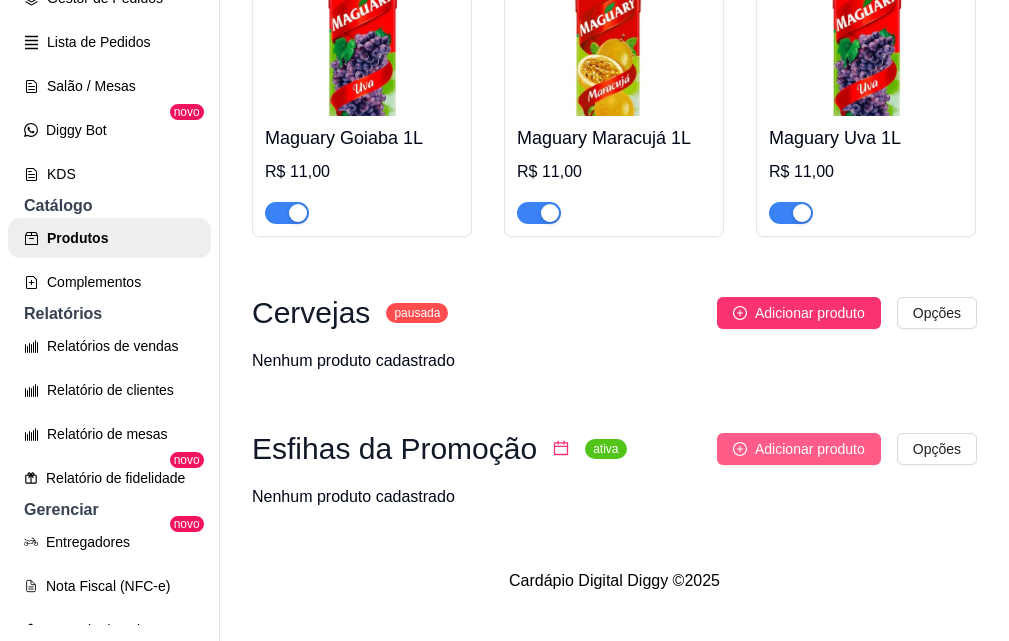 click on "Adicionar produto" at bounding box center [810, 449] 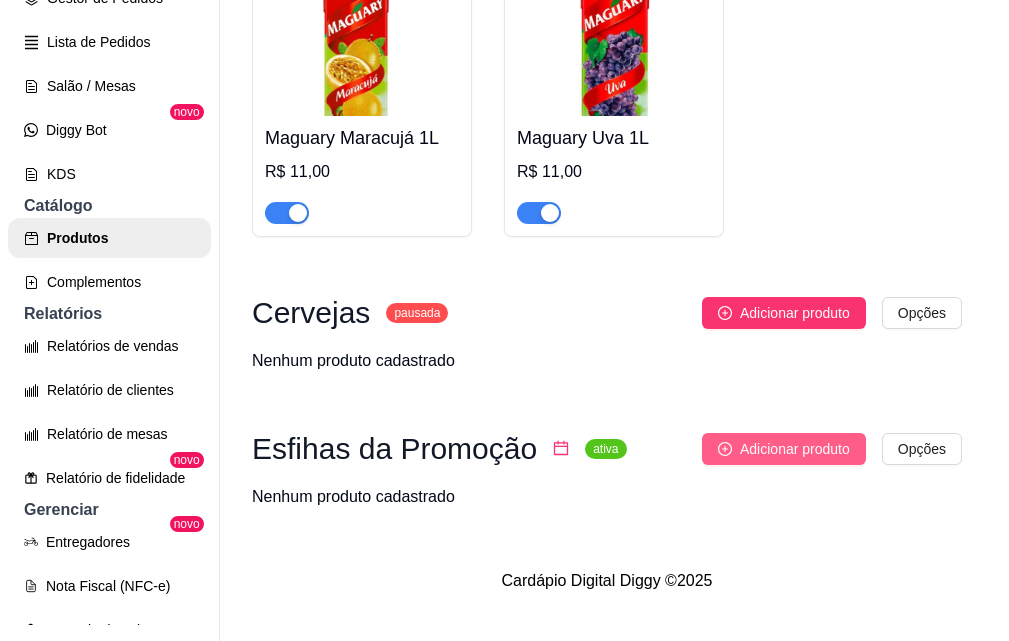 type 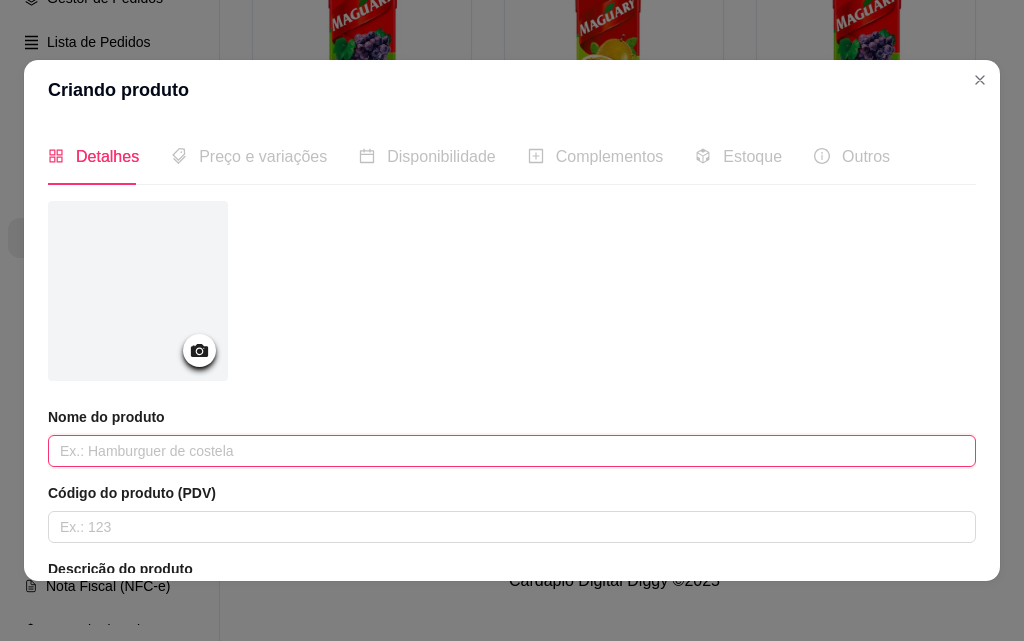 click at bounding box center (512, 451) 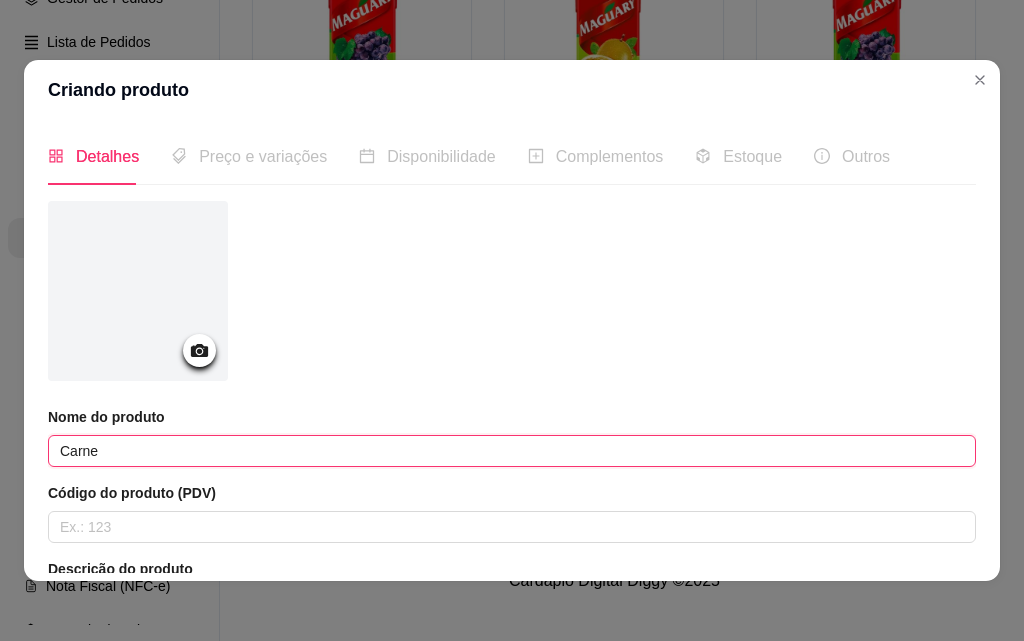 scroll, scrollTop: 4, scrollLeft: 0, axis: vertical 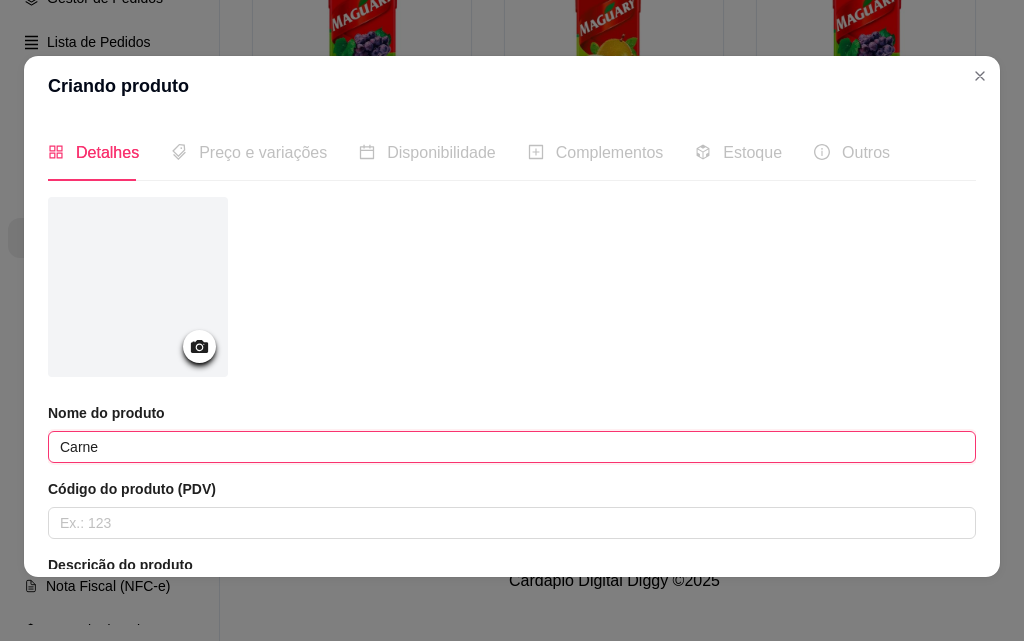 type on "Carne" 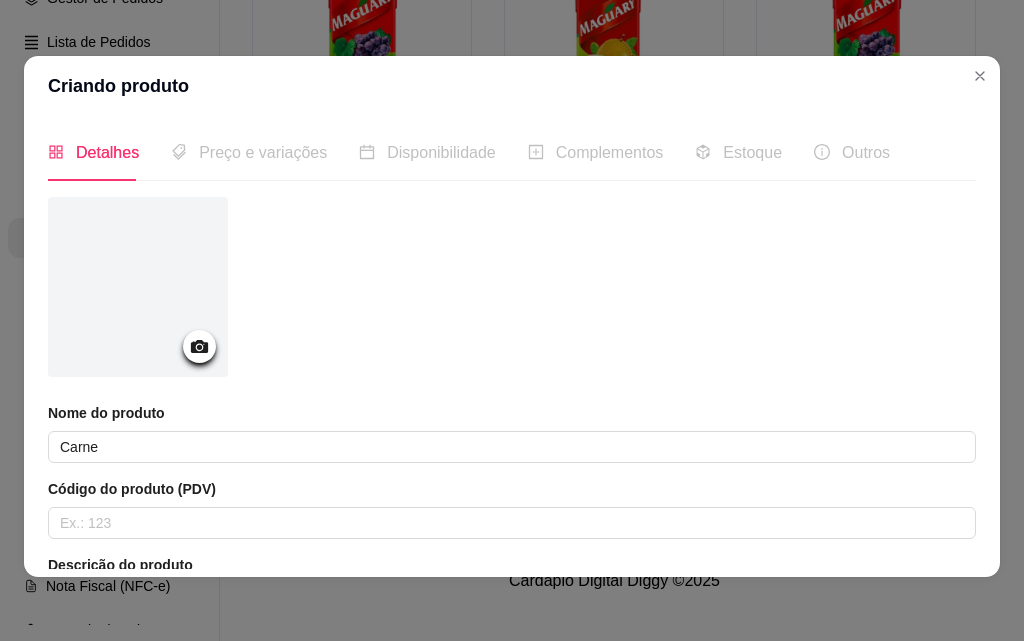 click on "Preço e variações" at bounding box center (249, 152) 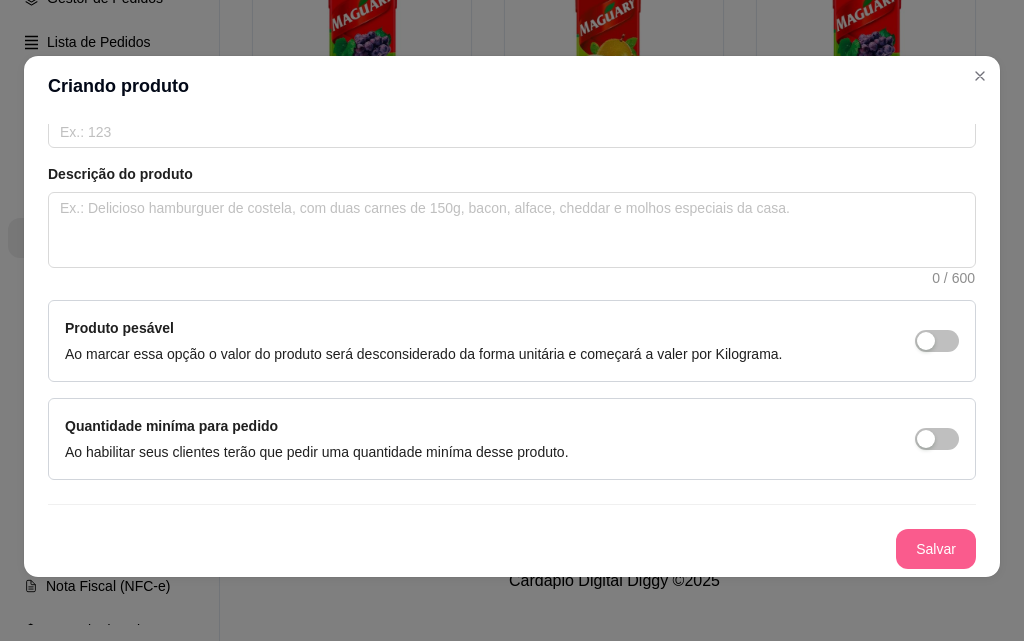 click on "Salvar" at bounding box center (936, 549) 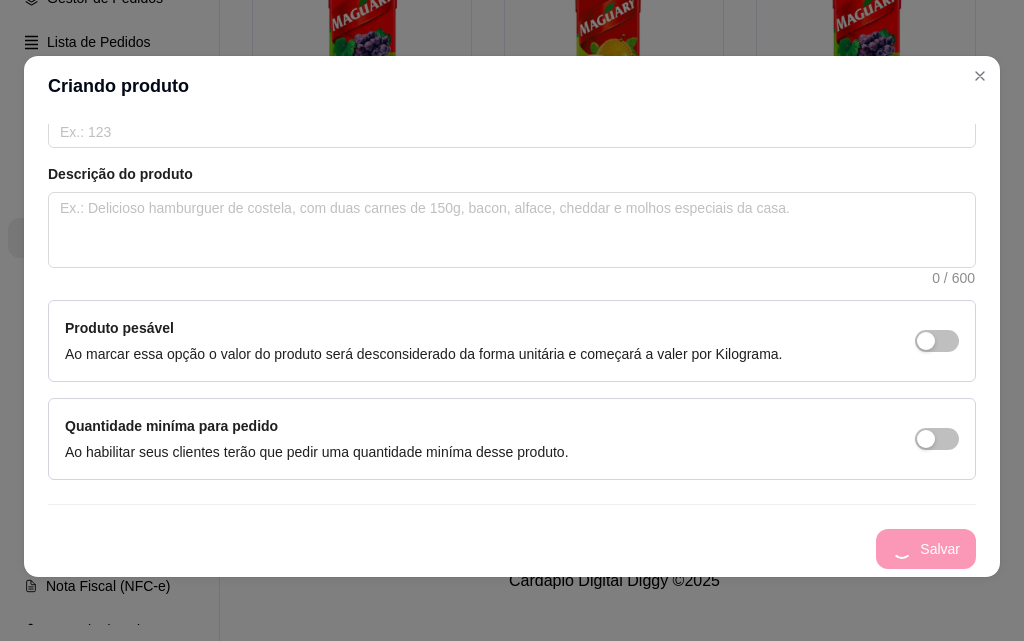 type 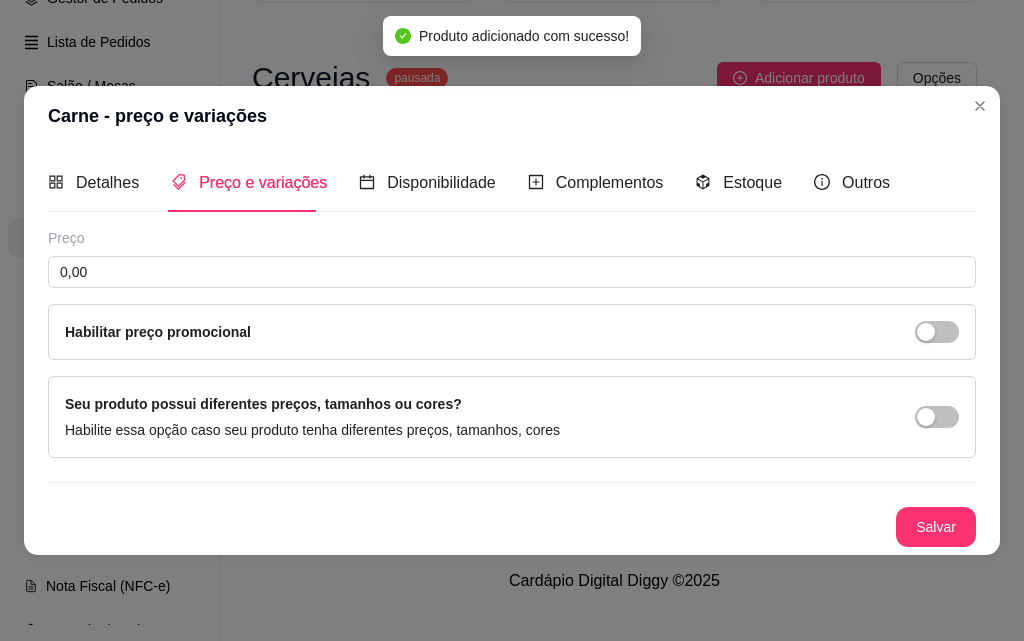 scroll, scrollTop: 0, scrollLeft: 0, axis: both 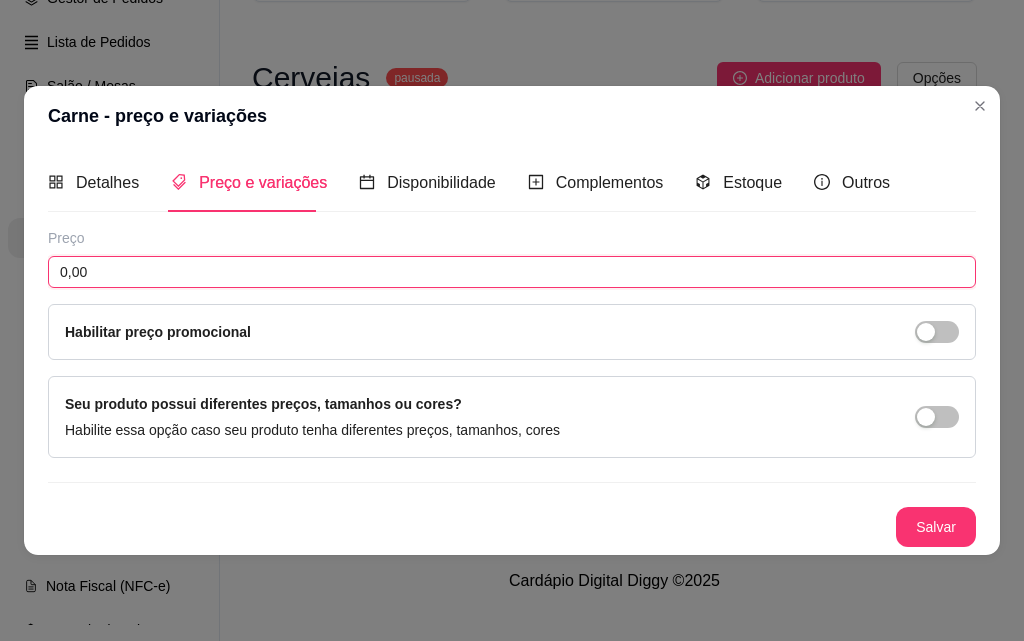 click on "0,00" at bounding box center [512, 272] 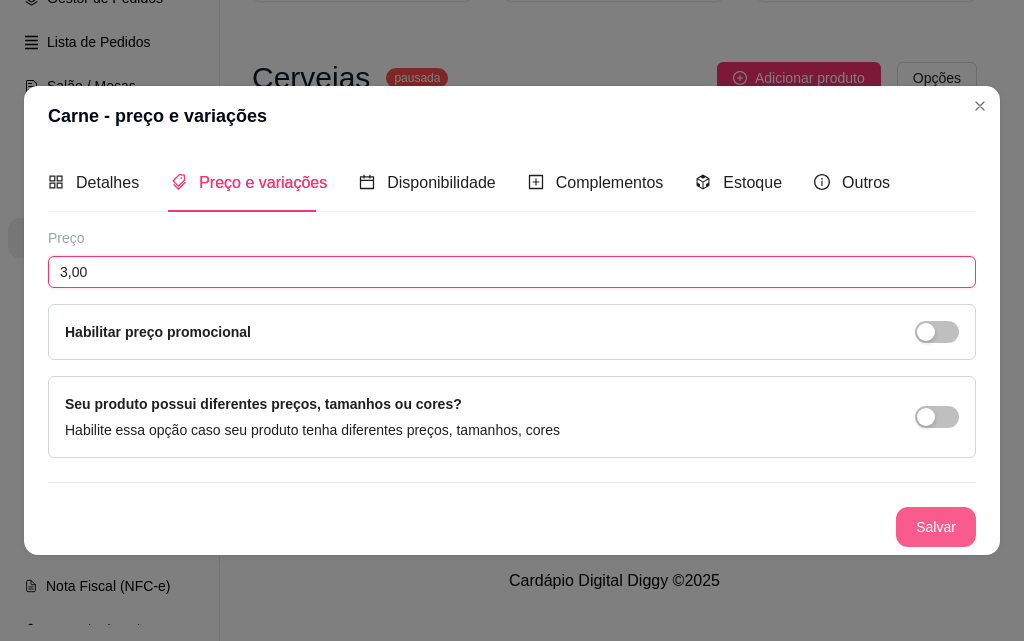 type on "3,00" 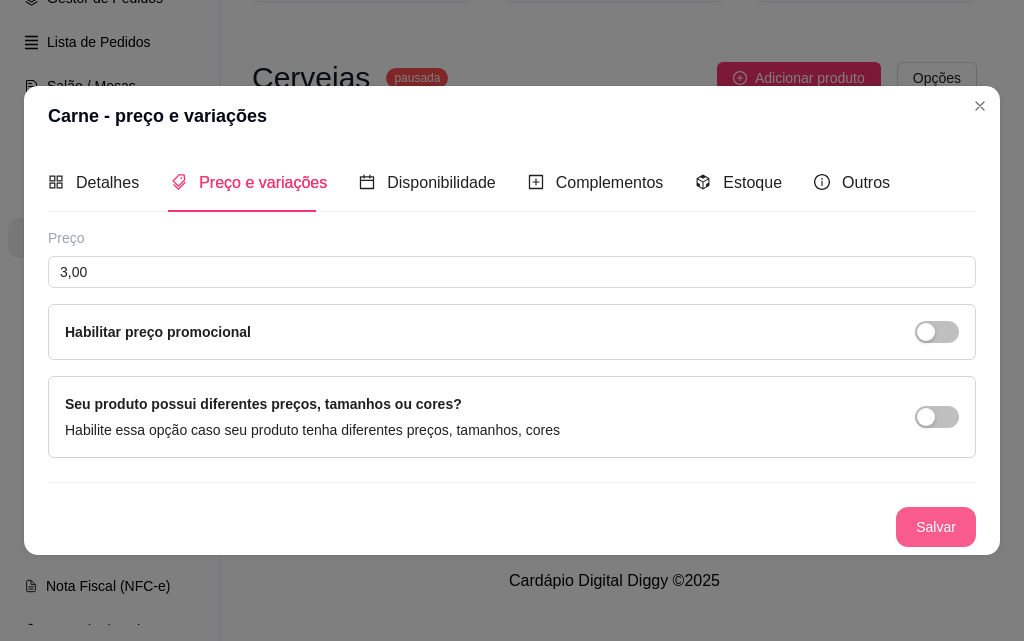 click on "Salvar" at bounding box center [936, 527] 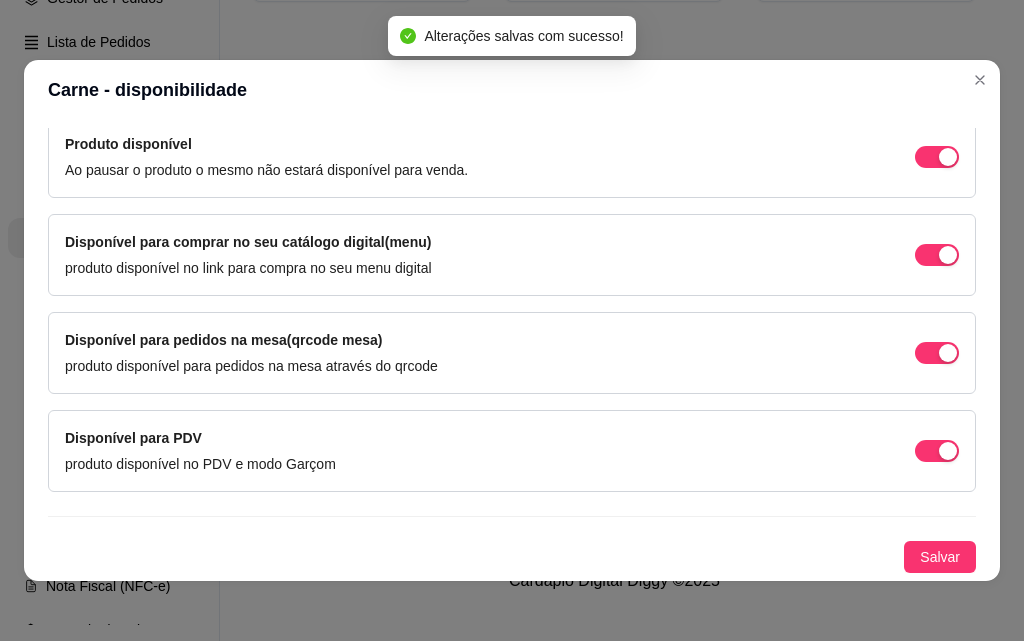 scroll, scrollTop: 105, scrollLeft: 0, axis: vertical 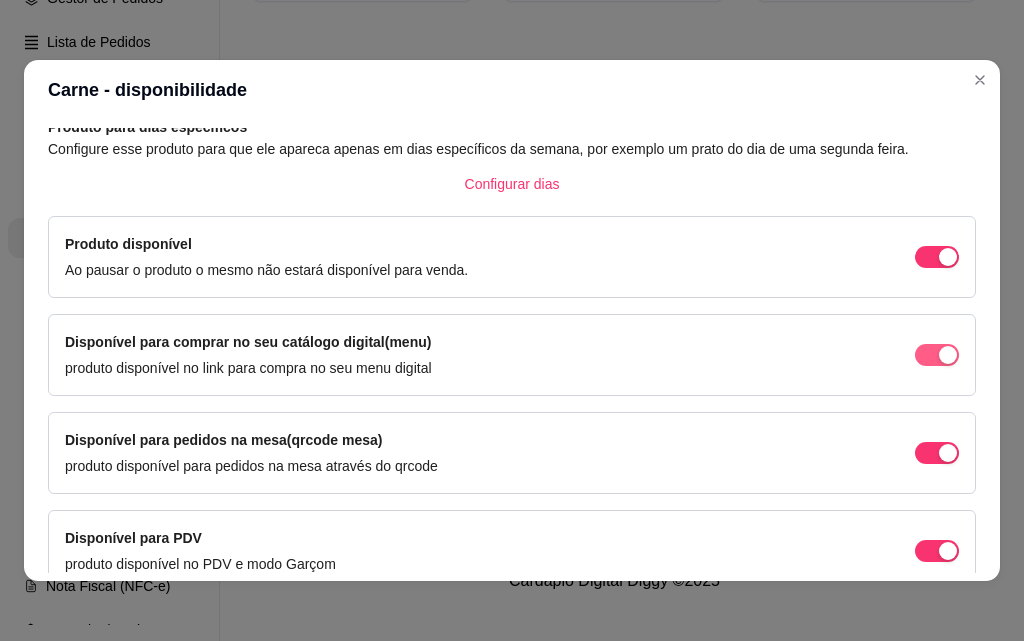 click at bounding box center (948, 257) 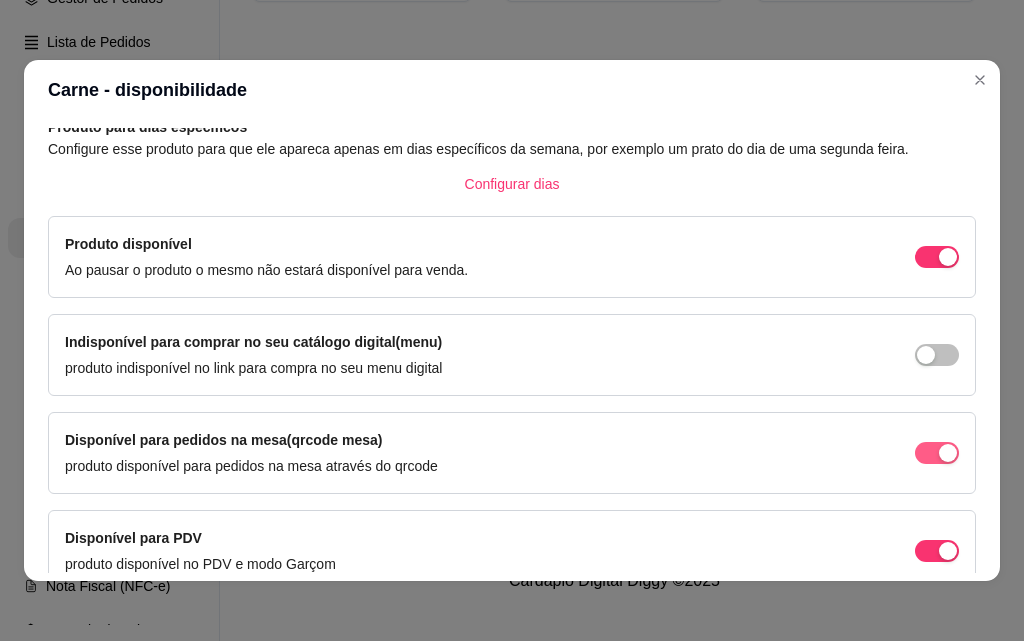 click at bounding box center [937, 257] 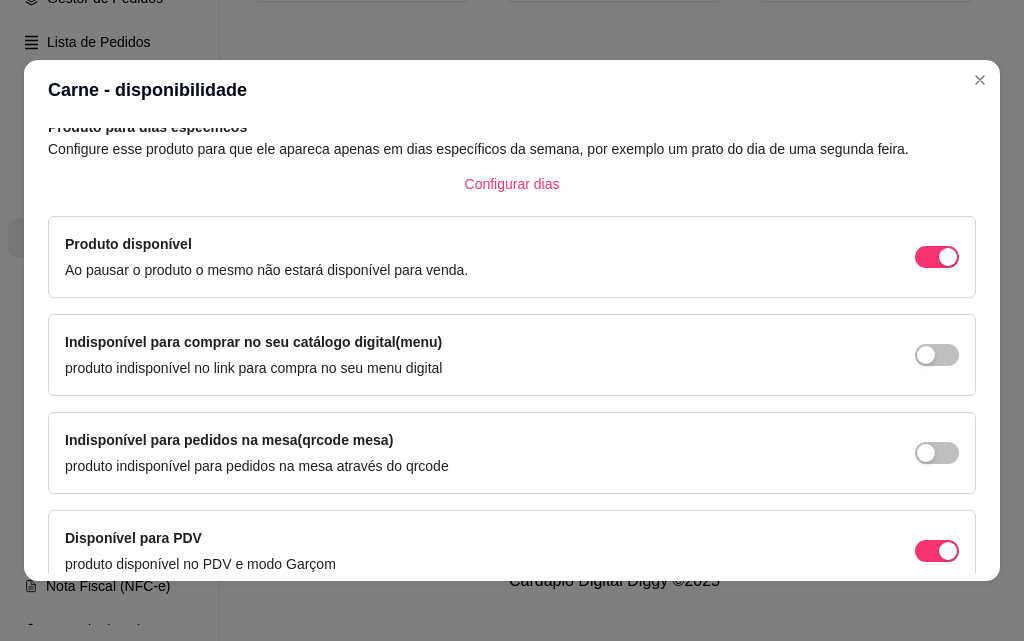 scroll, scrollTop: 205, scrollLeft: 0, axis: vertical 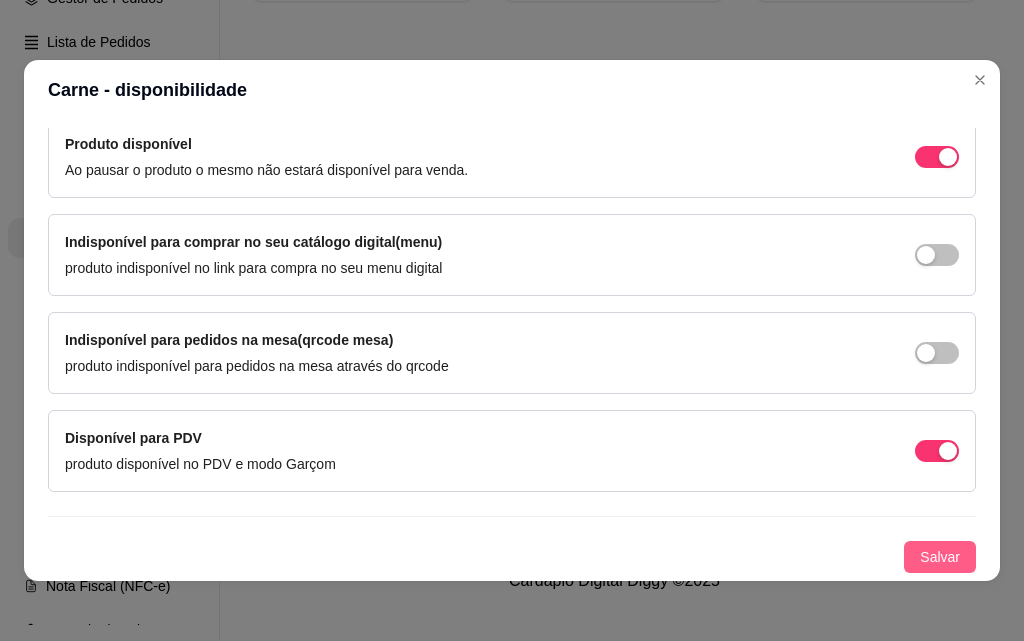 click on "Salvar" at bounding box center [940, 557] 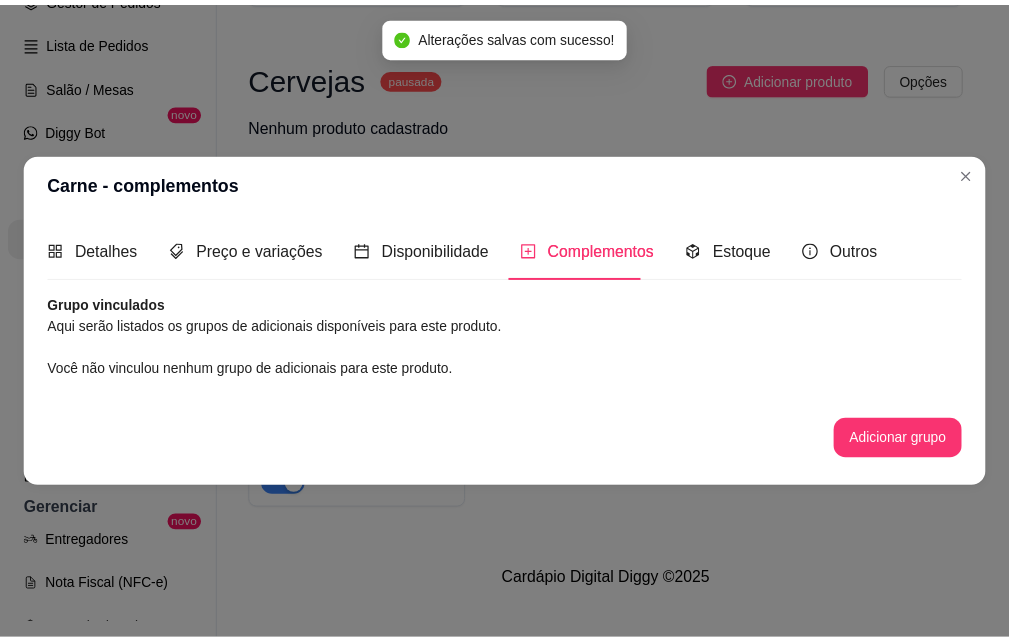 scroll, scrollTop: 0, scrollLeft: 0, axis: both 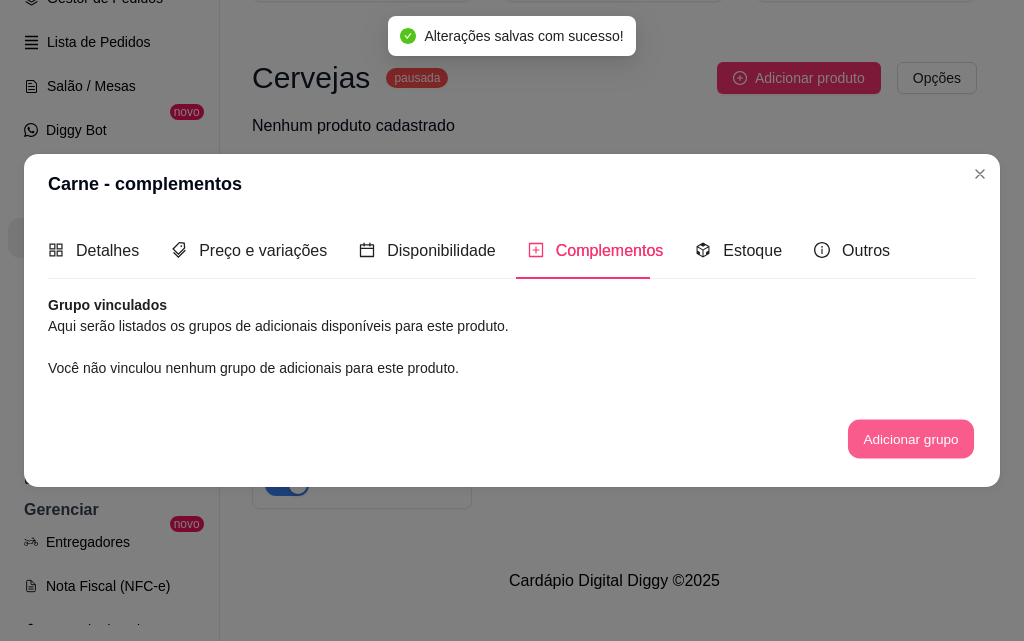 click on "Adicionar grupo" at bounding box center (911, 439) 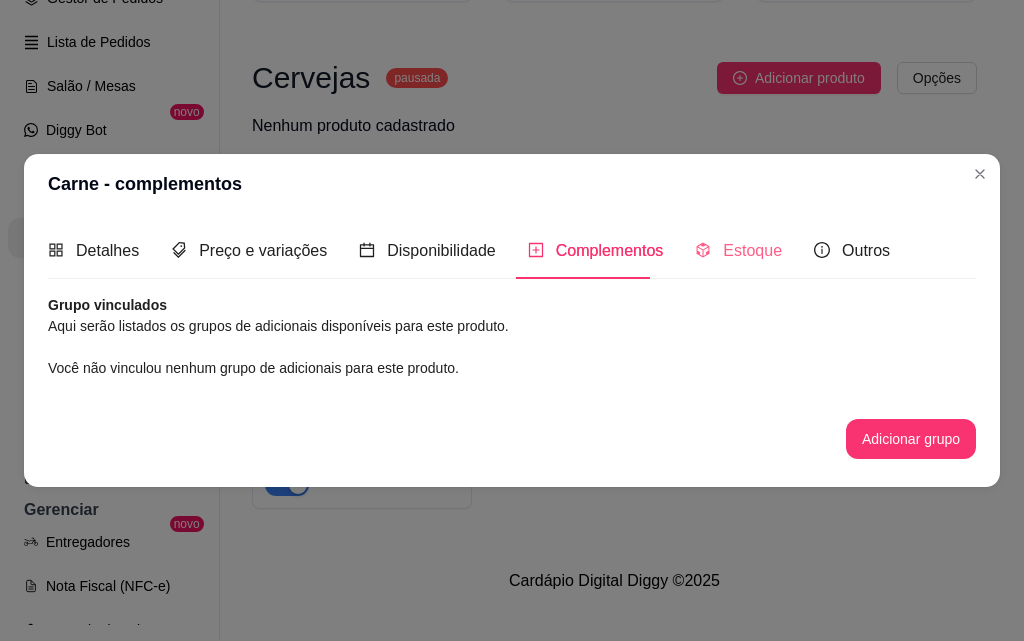 click on "Estoque" at bounding box center [738, 250] 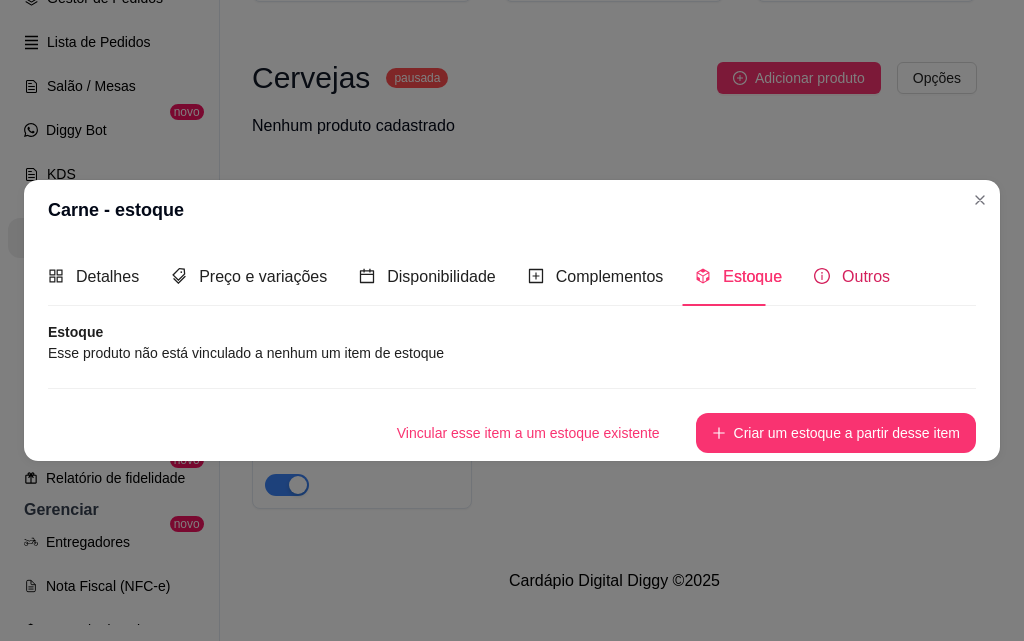 click on "Outros" at bounding box center [866, 276] 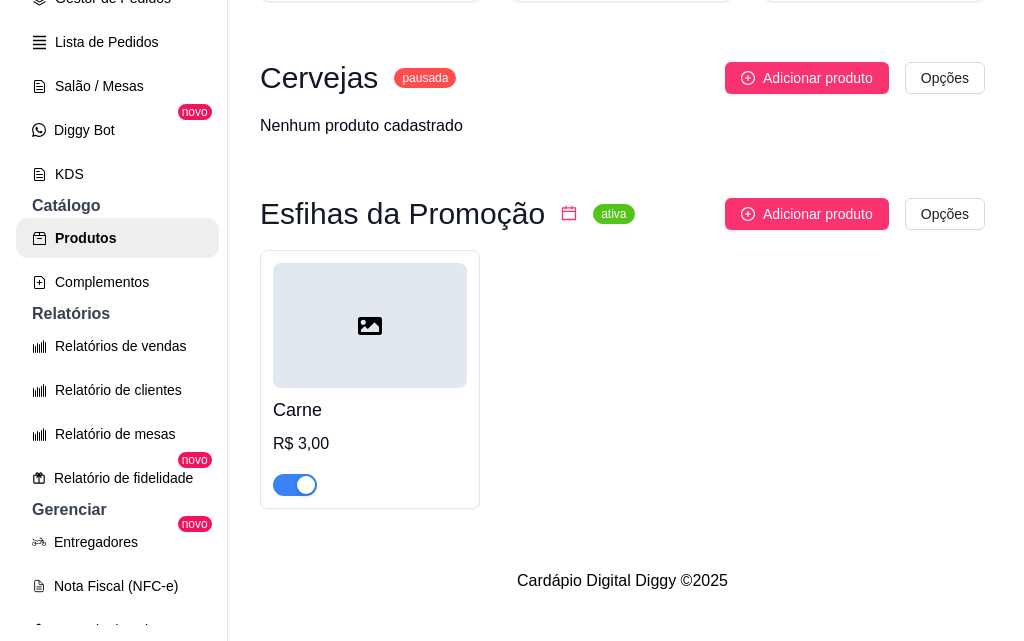scroll, scrollTop: 28861, scrollLeft: 0, axis: vertical 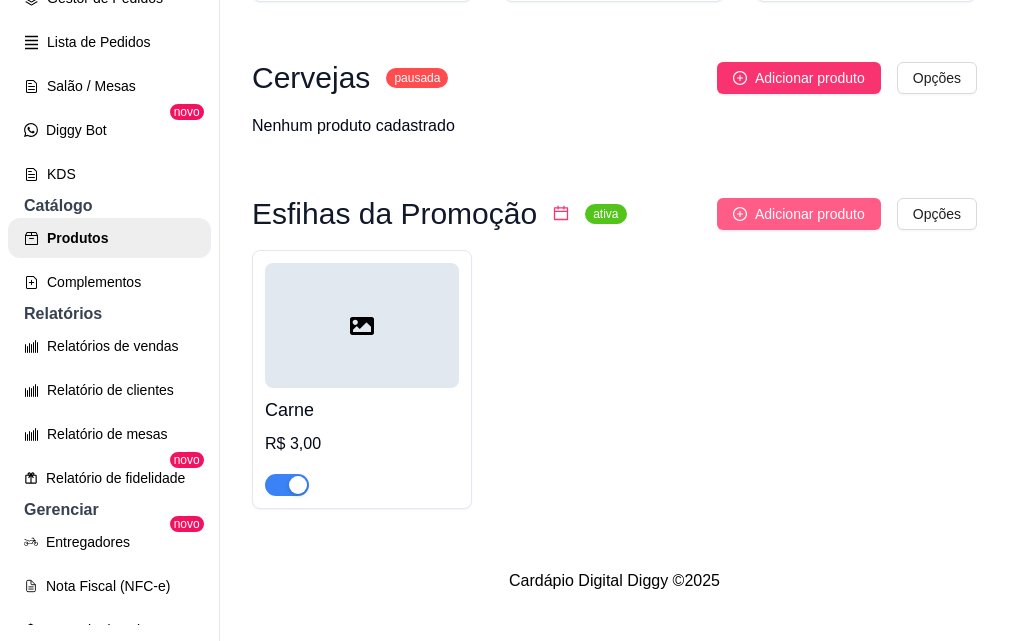click on "Adicionar produto" at bounding box center [810, 214] 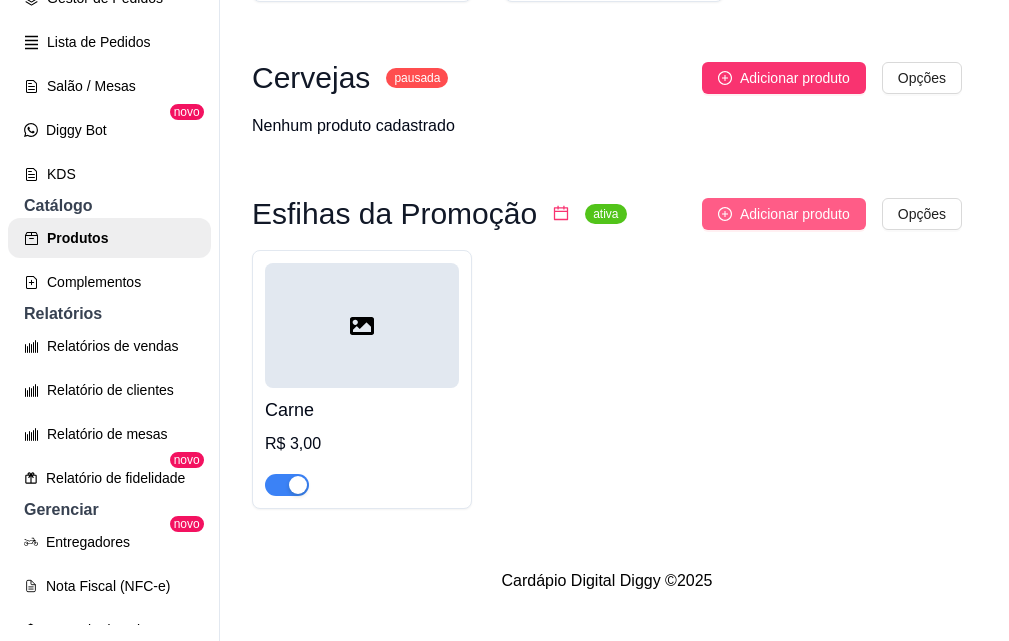 type 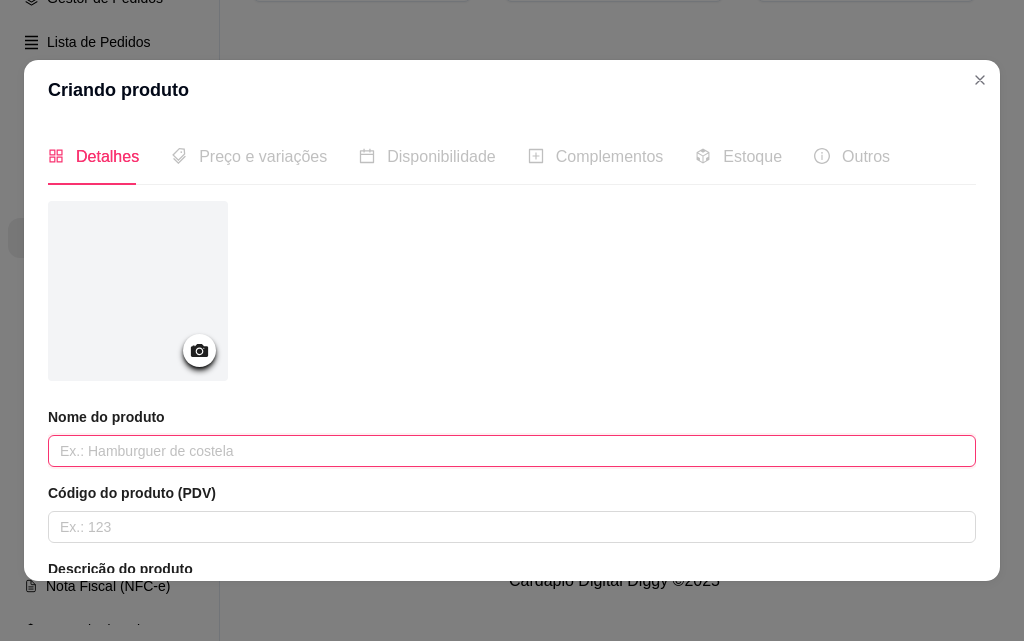 click at bounding box center [512, 451] 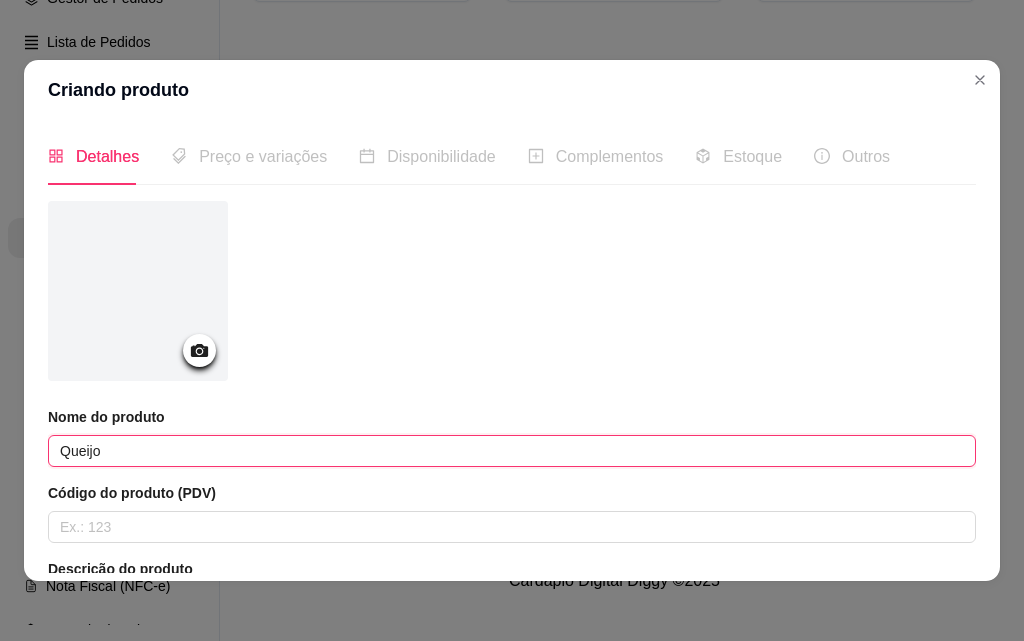 scroll, scrollTop: 391, scrollLeft: 0, axis: vertical 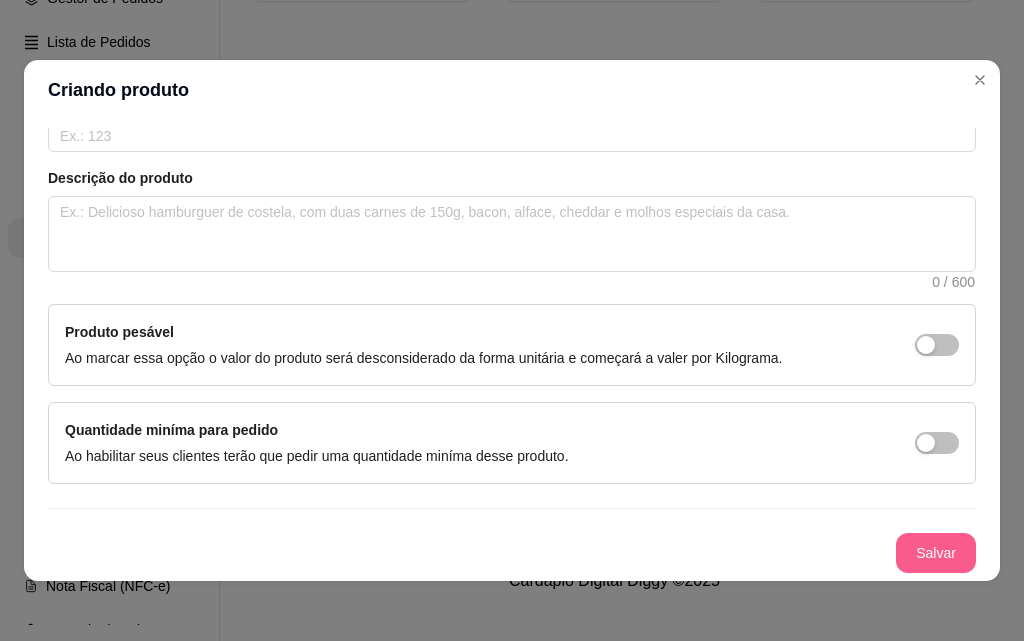 type on "Queijo" 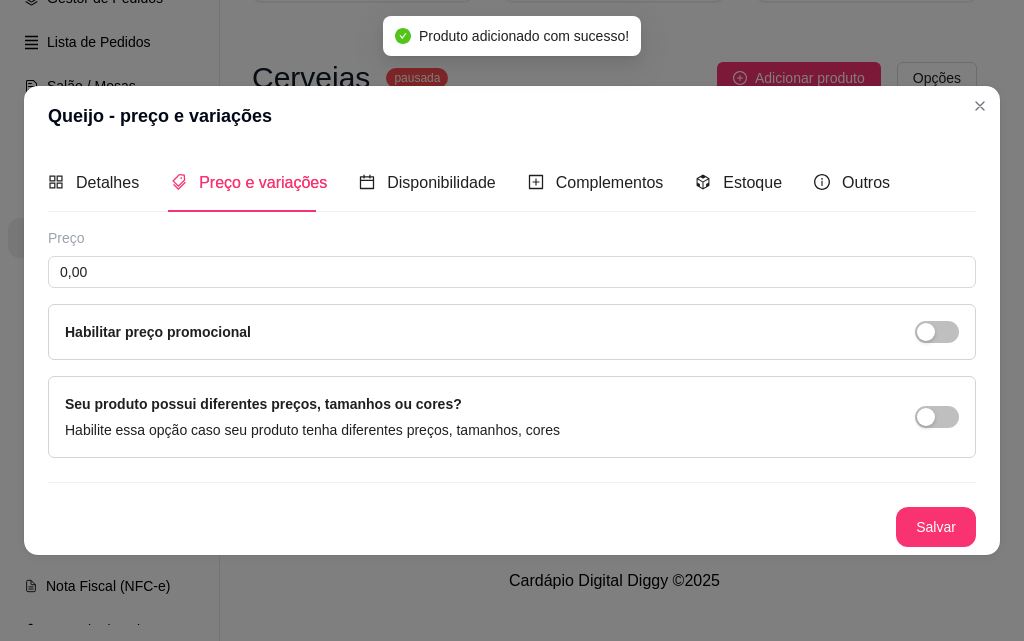 type 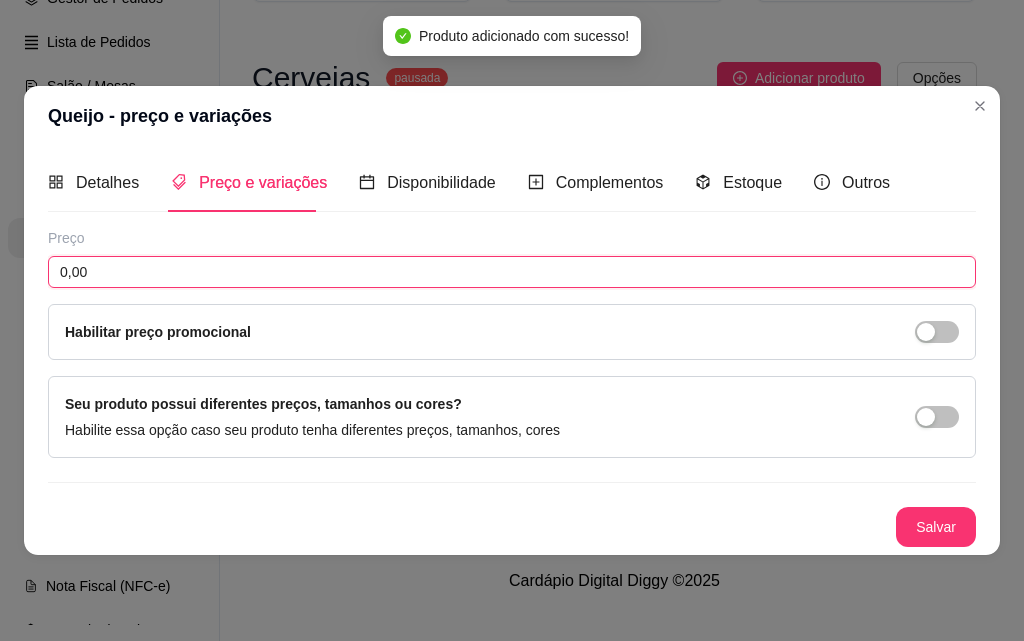 click on "0,00" at bounding box center [512, 272] 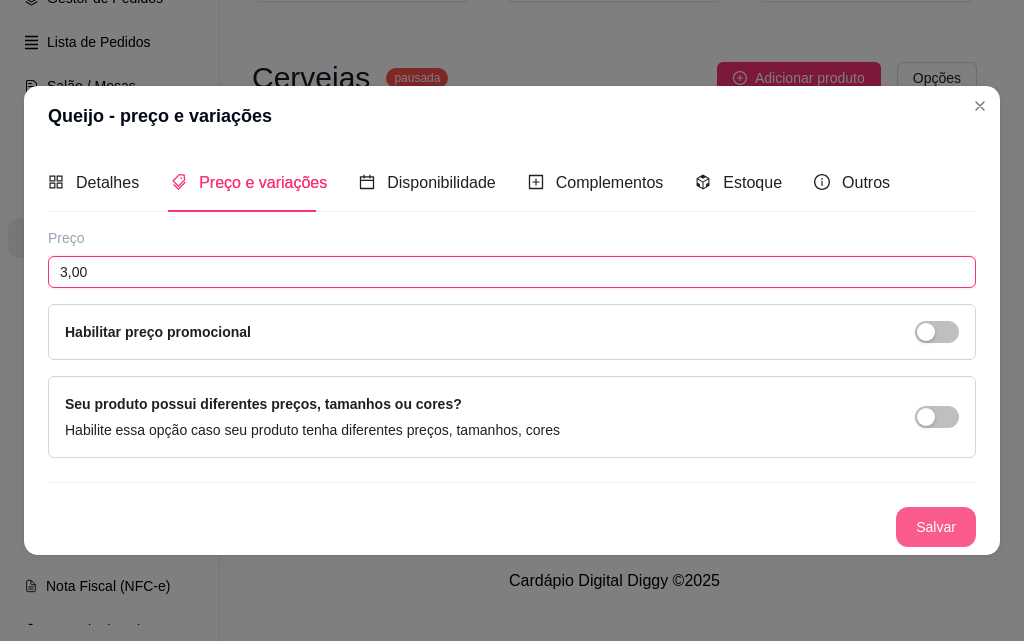 type on "3,00" 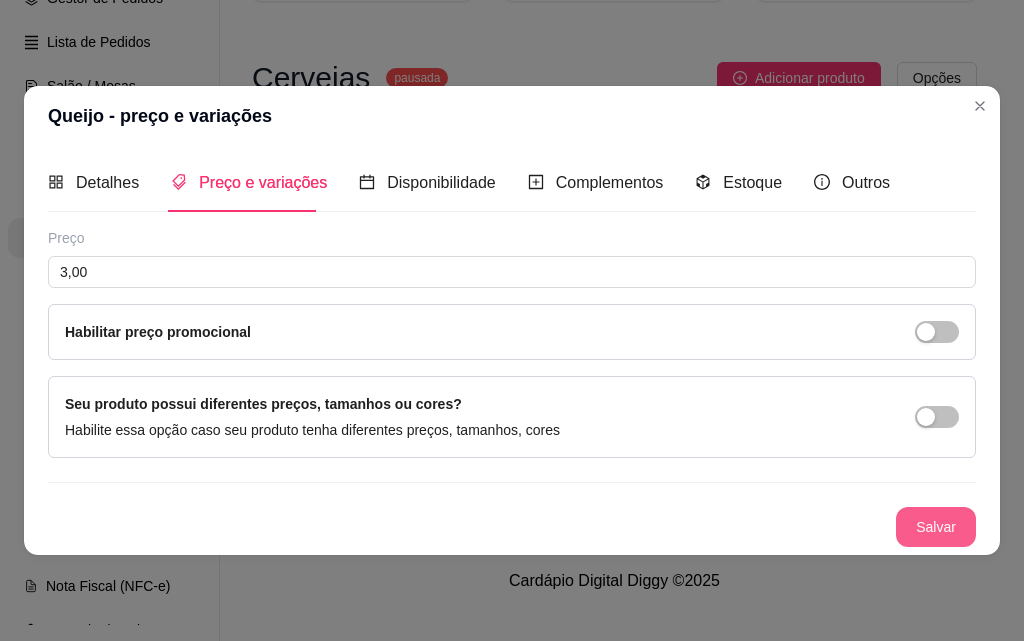click on "Salvar" at bounding box center (936, 527) 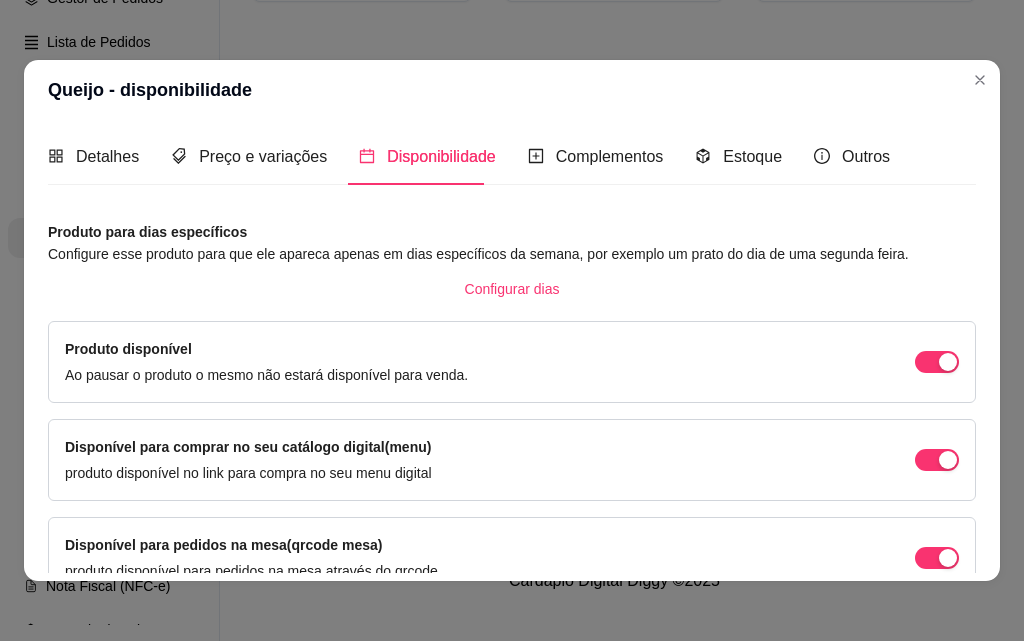 scroll, scrollTop: 205, scrollLeft: 0, axis: vertical 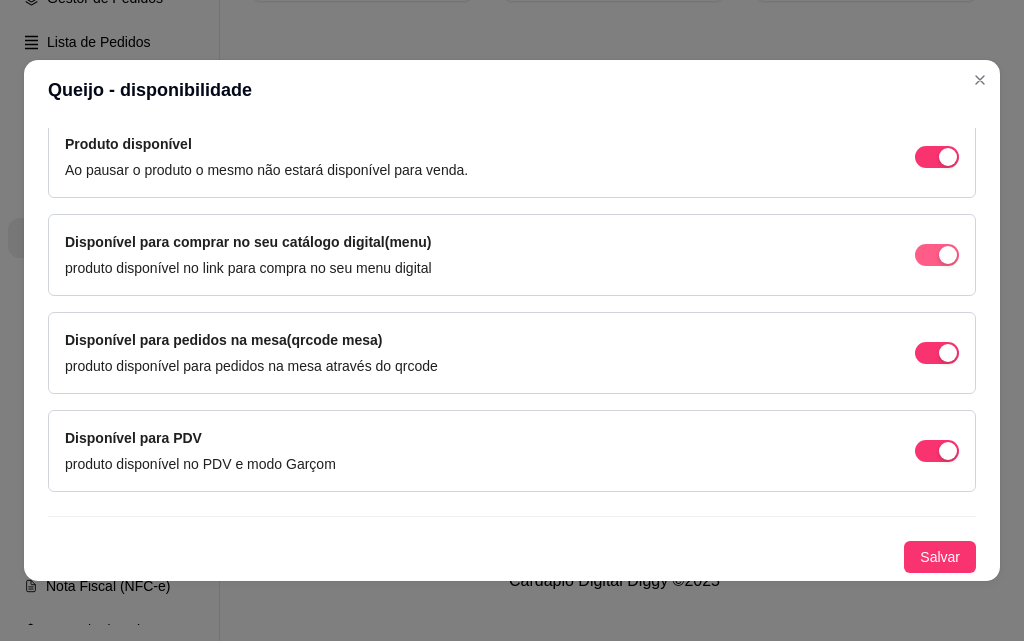 click at bounding box center [948, 157] 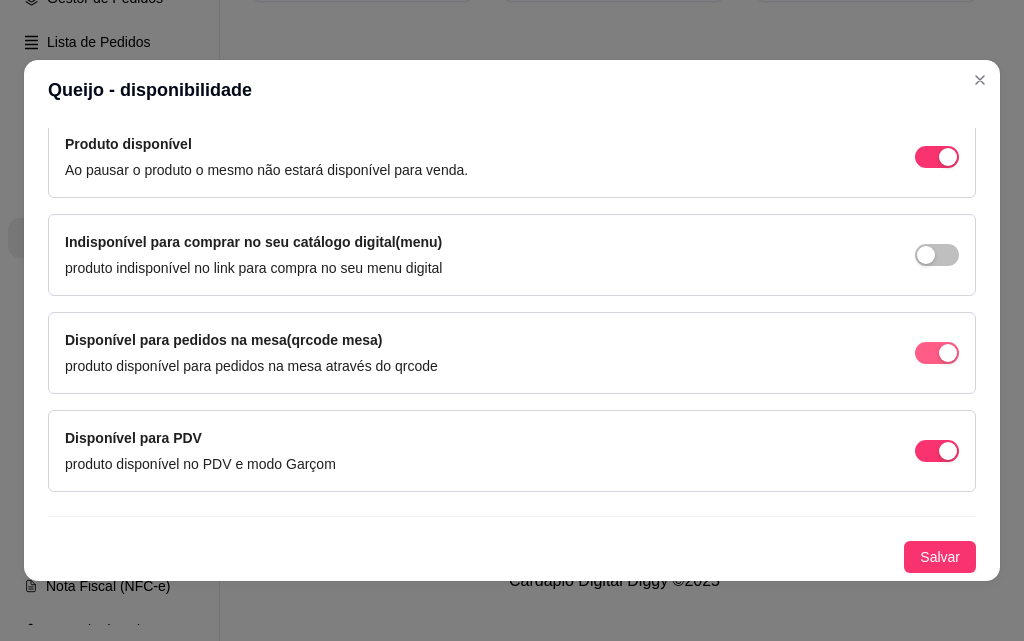 click at bounding box center [937, 157] 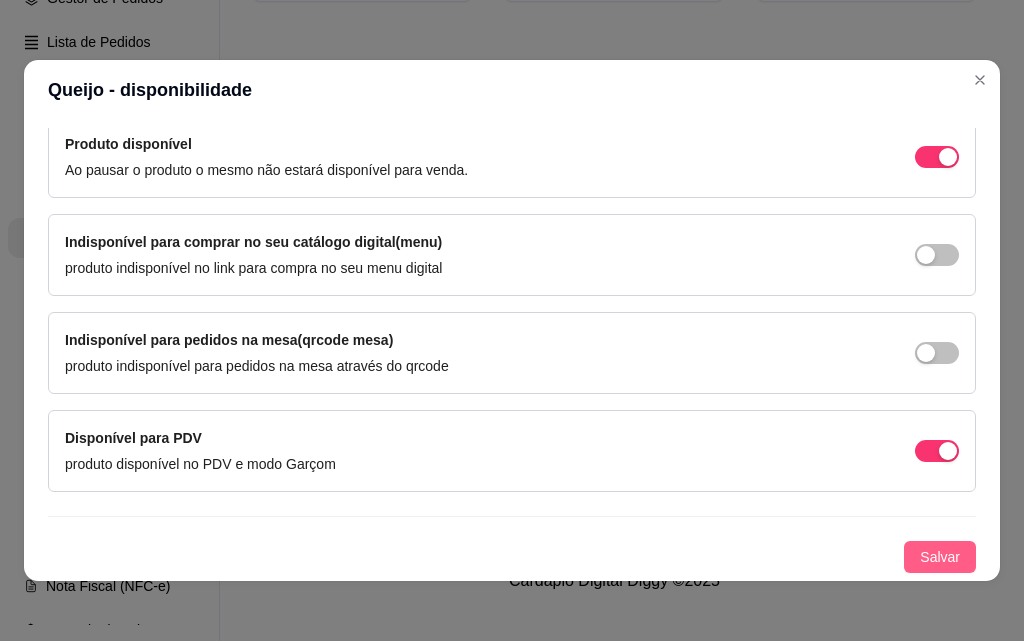 click on "Salvar" at bounding box center (940, 557) 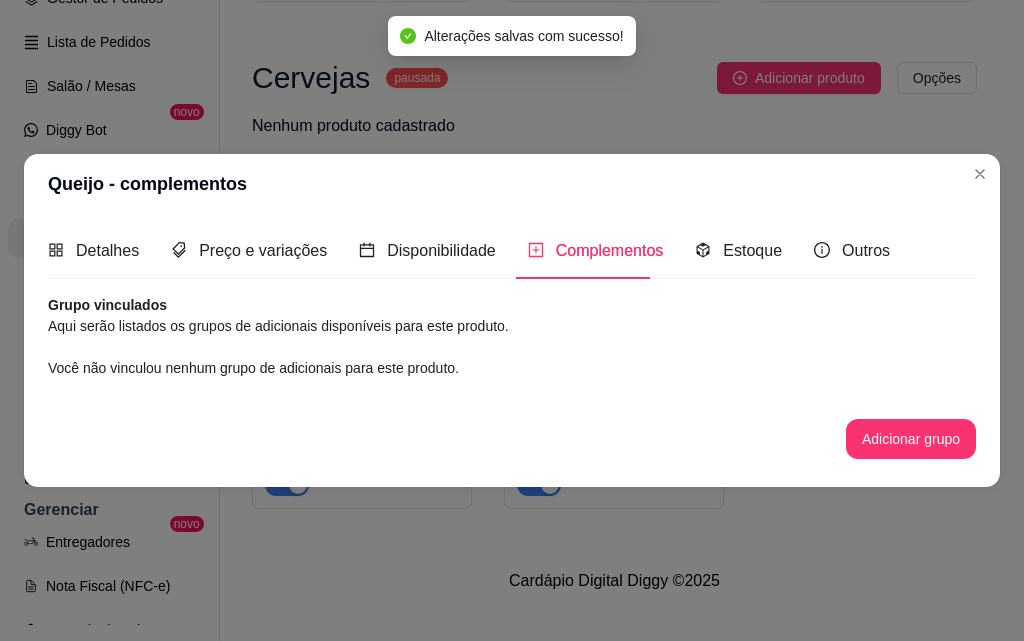 scroll, scrollTop: 0, scrollLeft: 0, axis: both 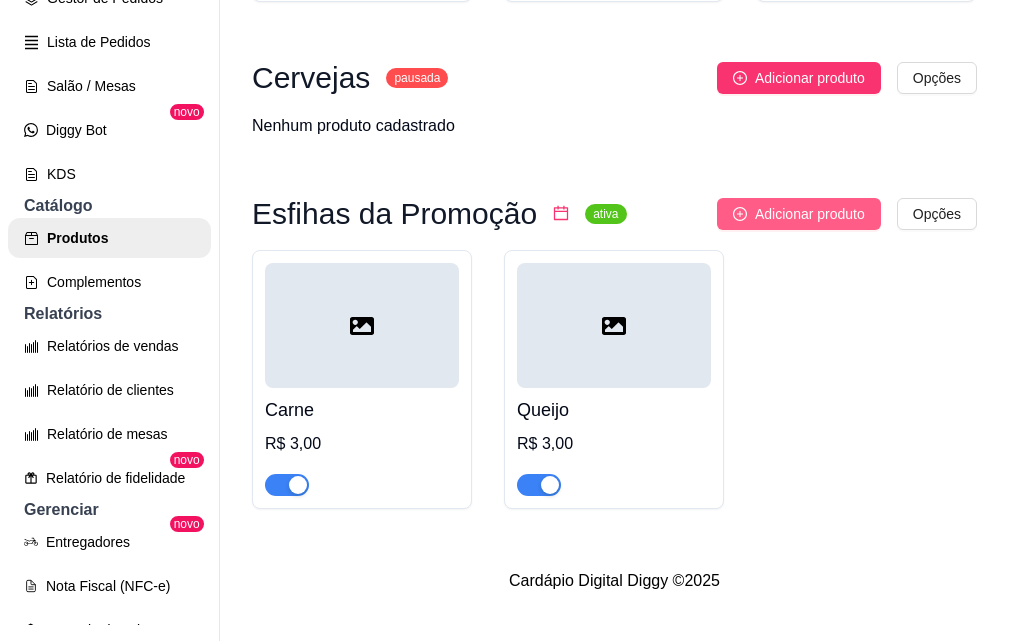click on "Adicionar produto" at bounding box center [810, 214] 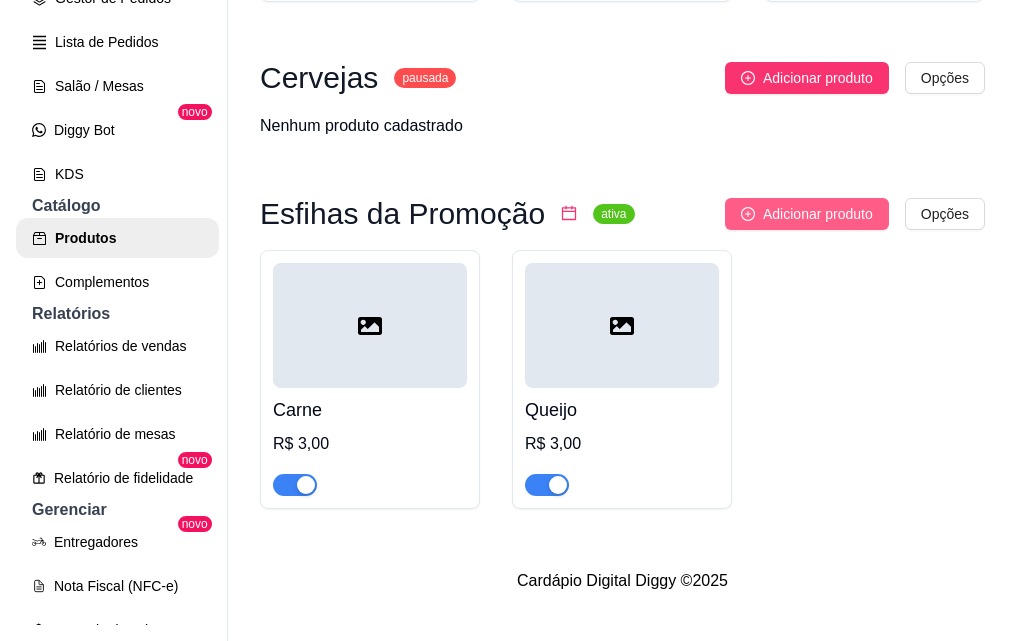 type 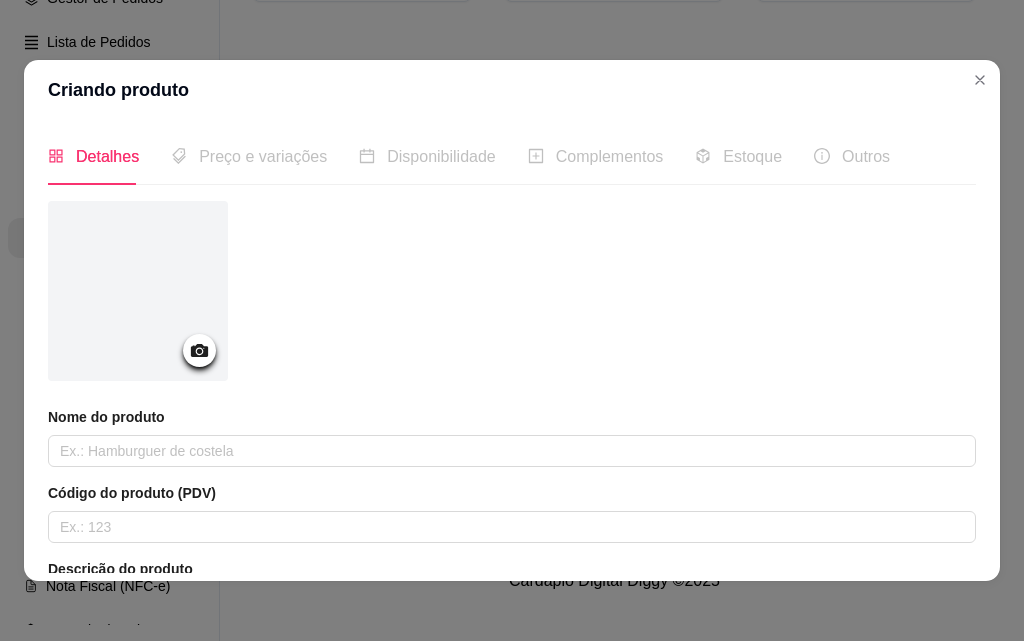 click at bounding box center [138, 291] 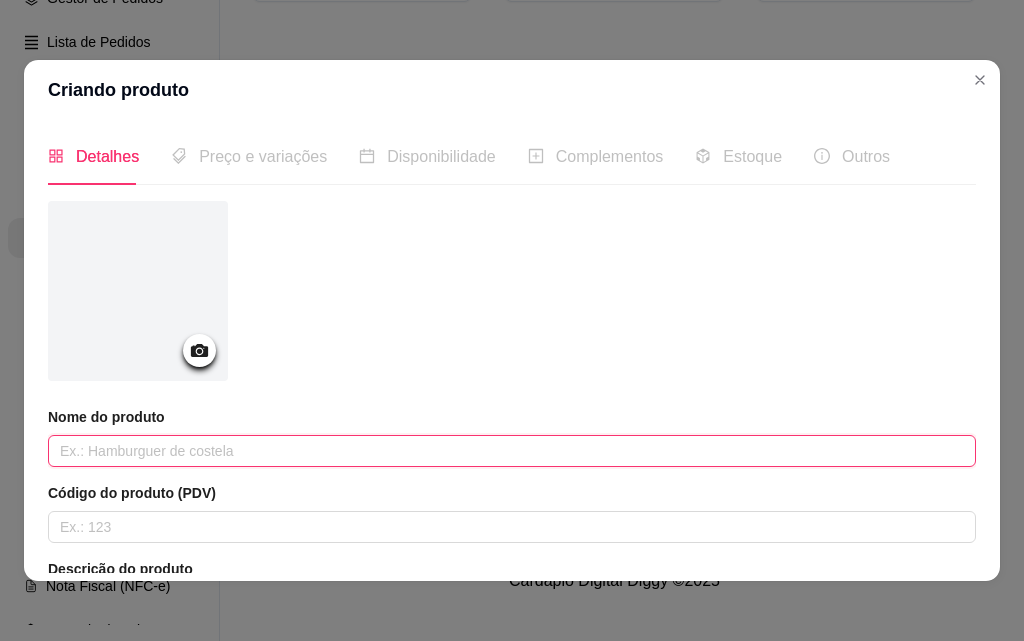 click at bounding box center [512, 451] 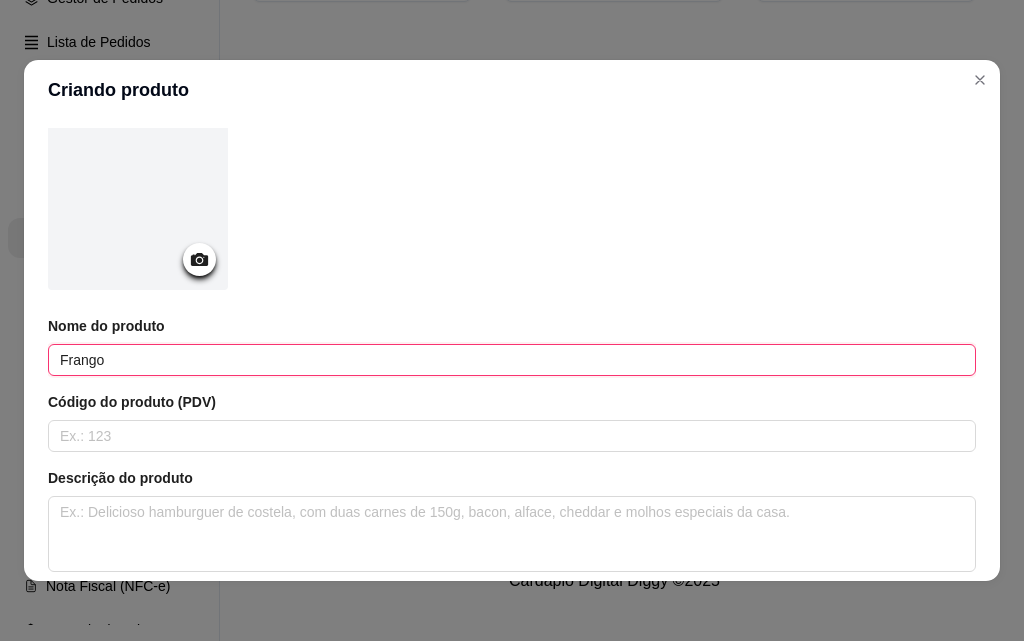 scroll, scrollTop: 391, scrollLeft: 0, axis: vertical 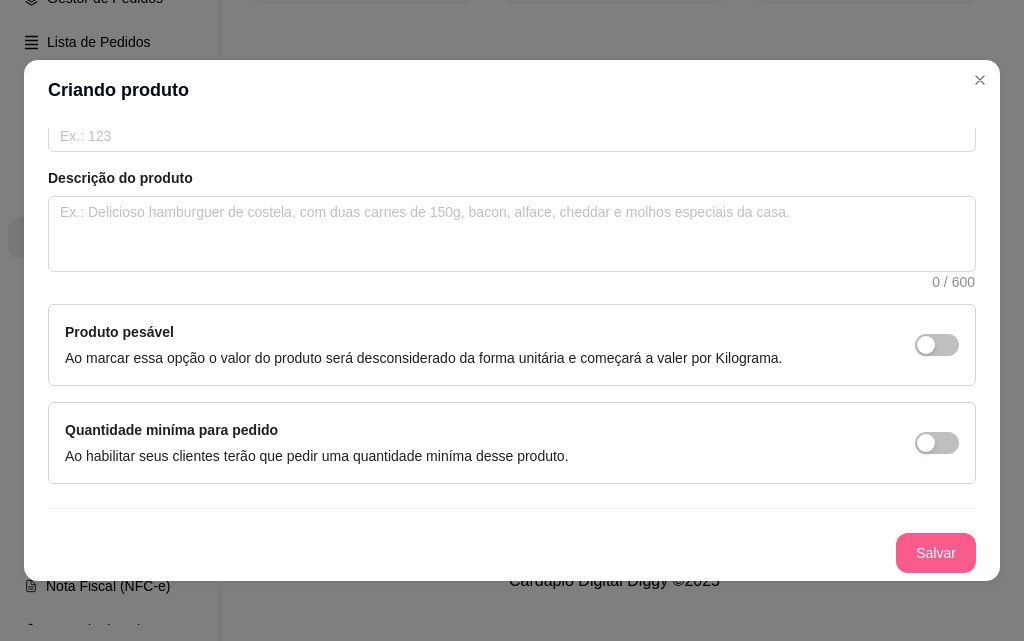 type on "Frango" 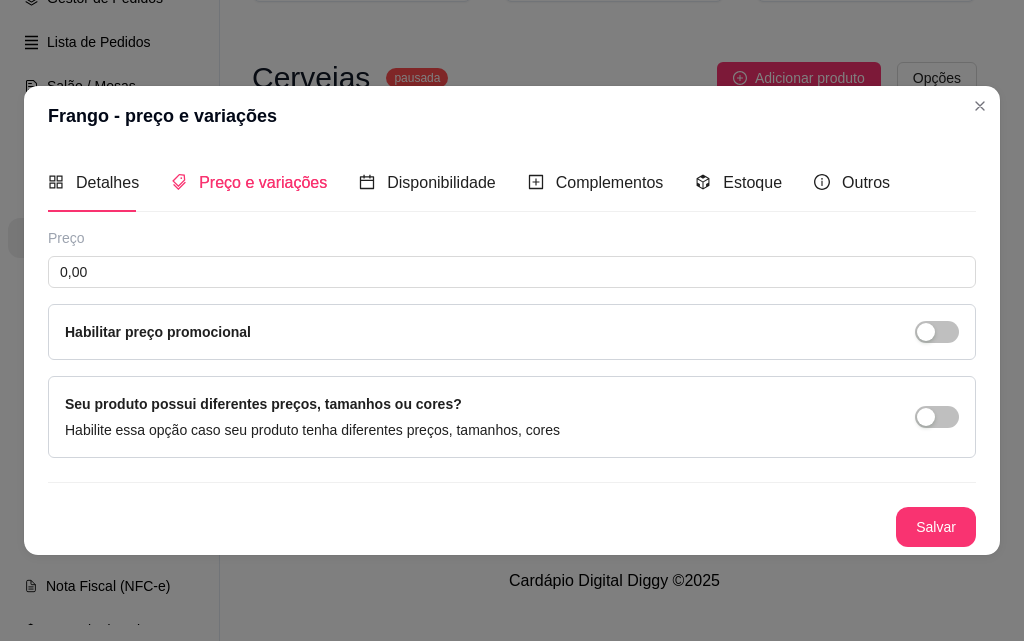 type 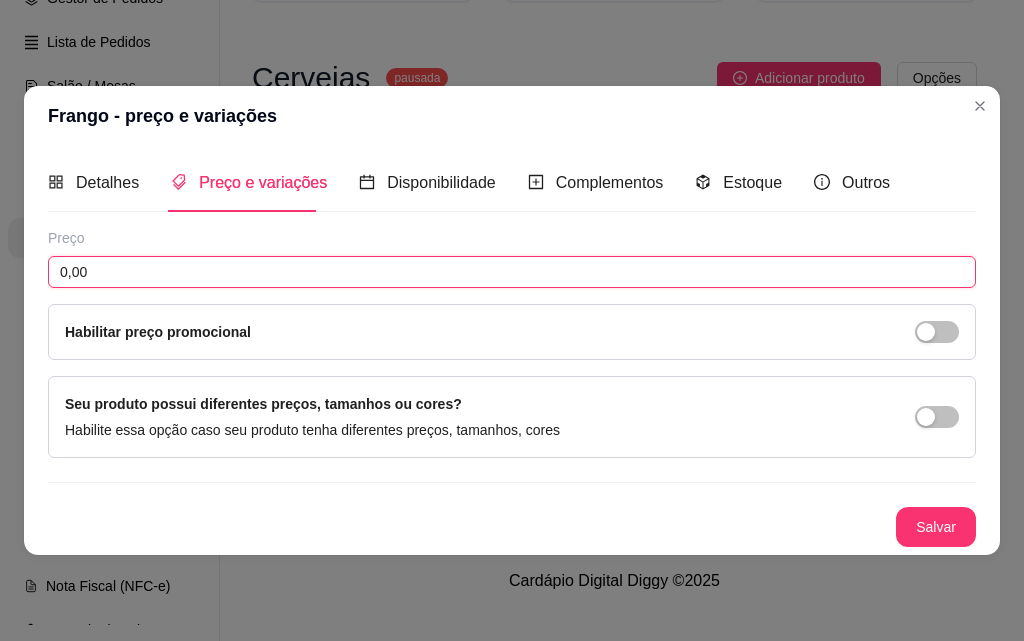 click on "0,00" at bounding box center (512, 272) 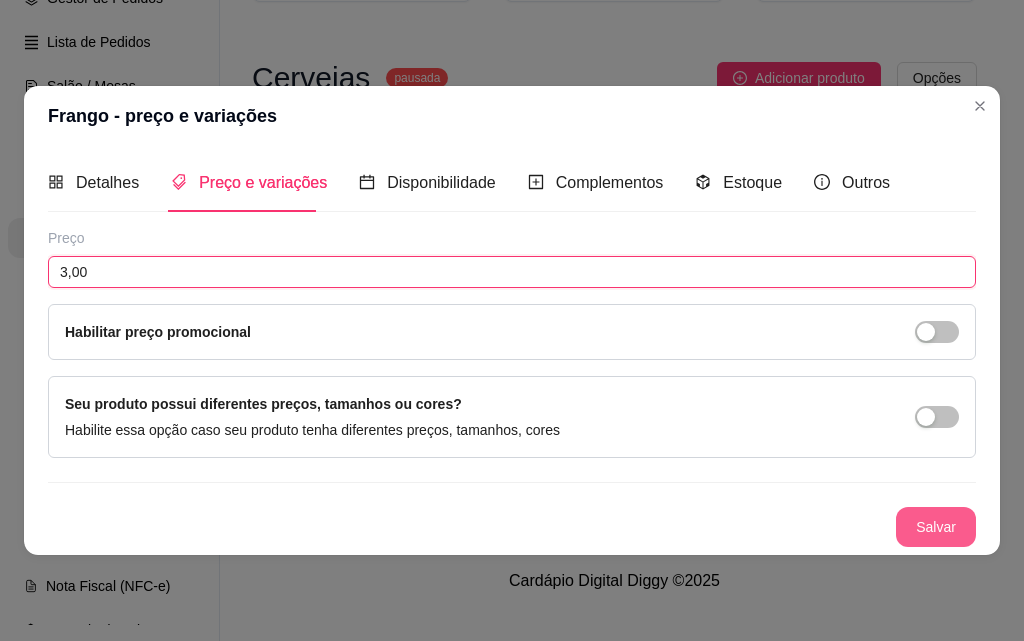 type on "3,00" 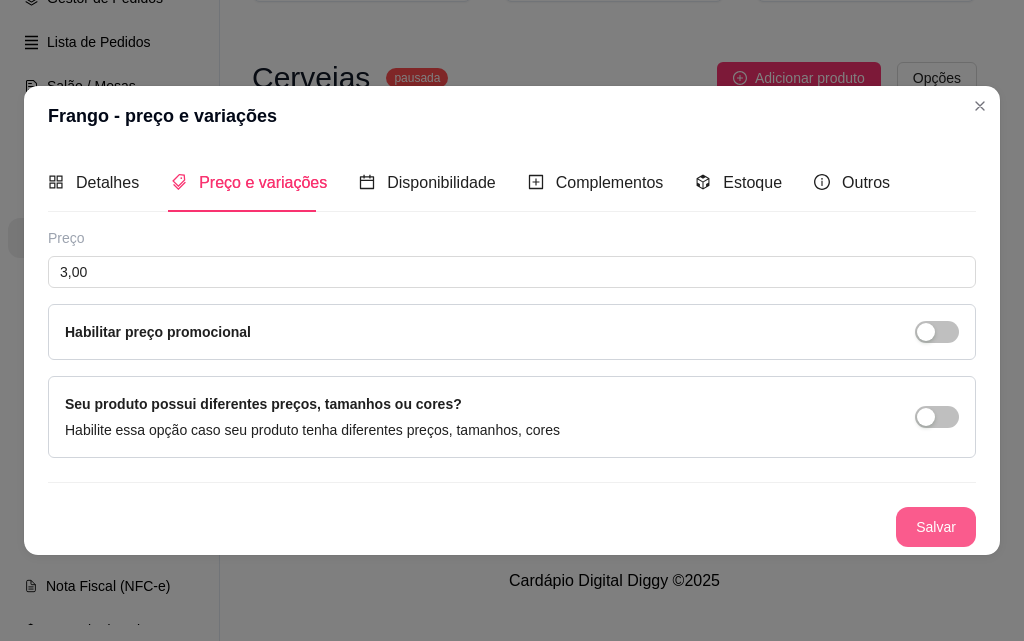 click on "Salvar" at bounding box center [936, 527] 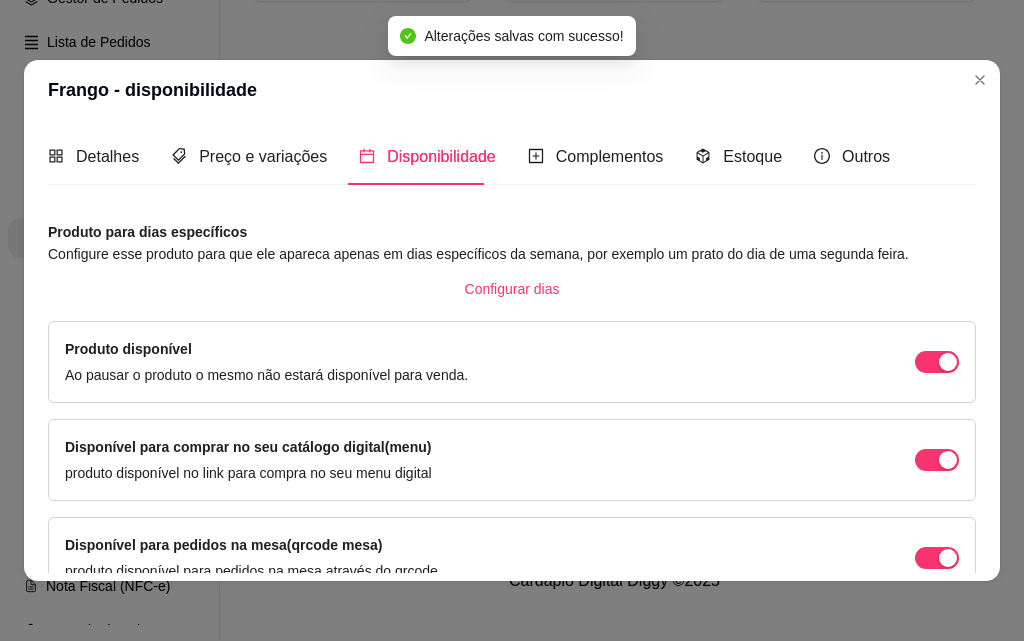 scroll, scrollTop: 205, scrollLeft: 0, axis: vertical 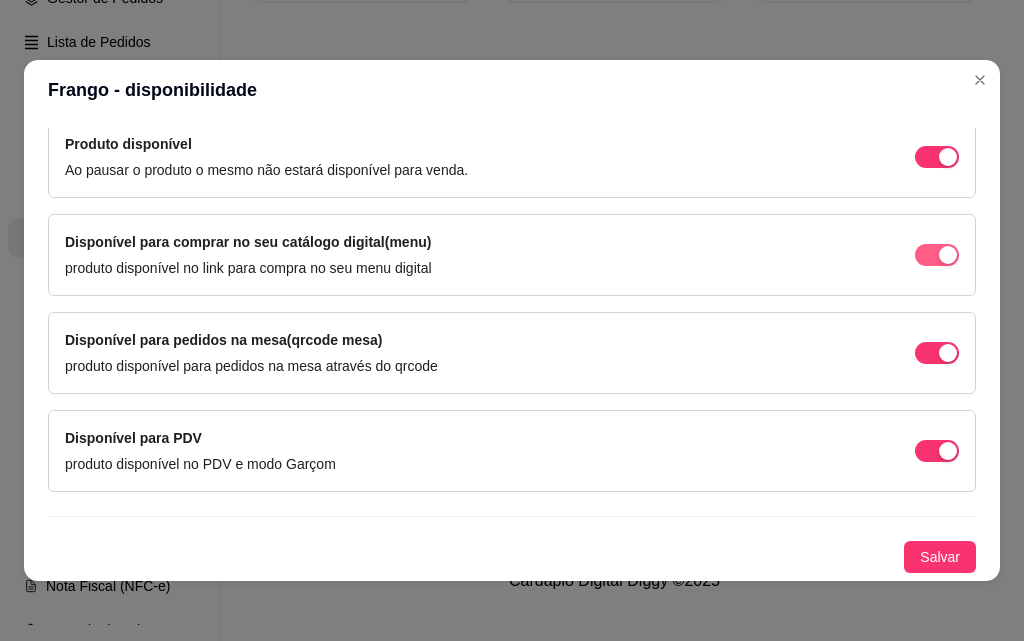 click at bounding box center [937, 157] 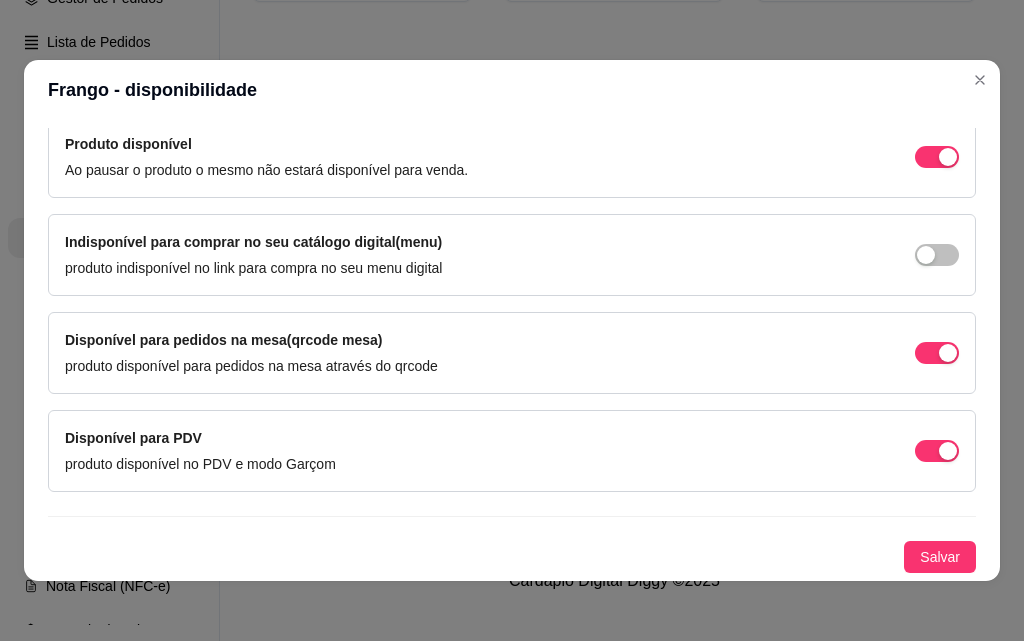 click on "Disponível para pedidos na mesa(qrcode mesa) produto disponível para pedidos na mesa através do qrcode" at bounding box center (512, 353) 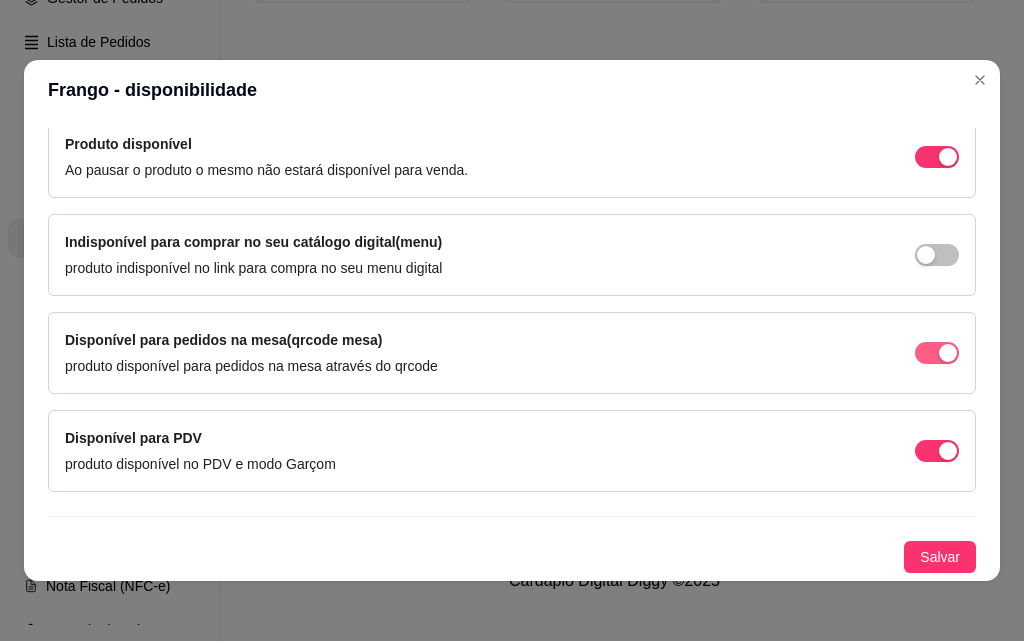 click at bounding box center (948, 157) 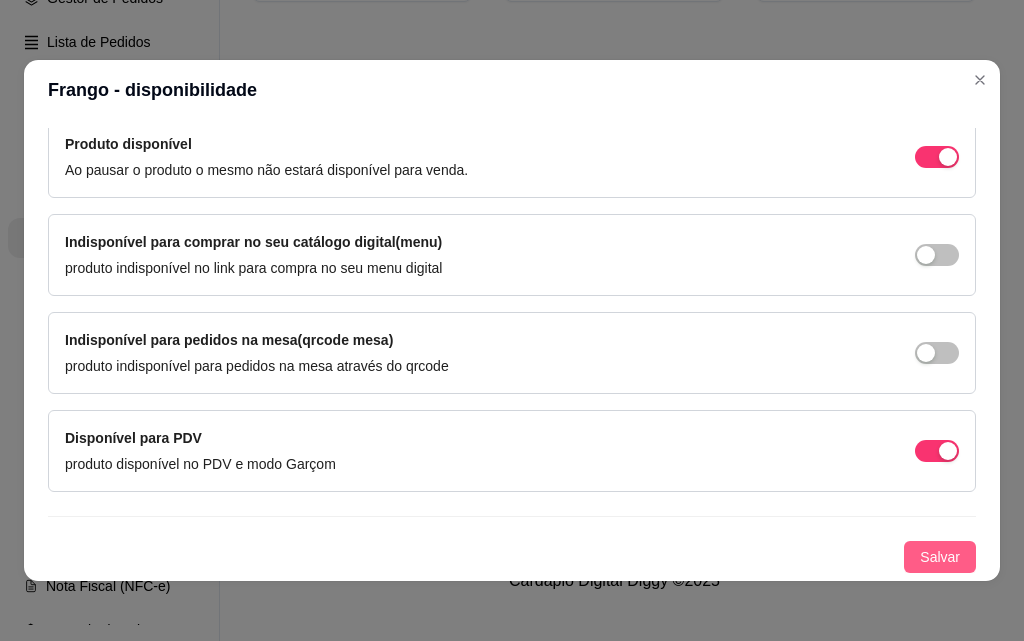 click on "Salvar" at bounding box center [940, 557] 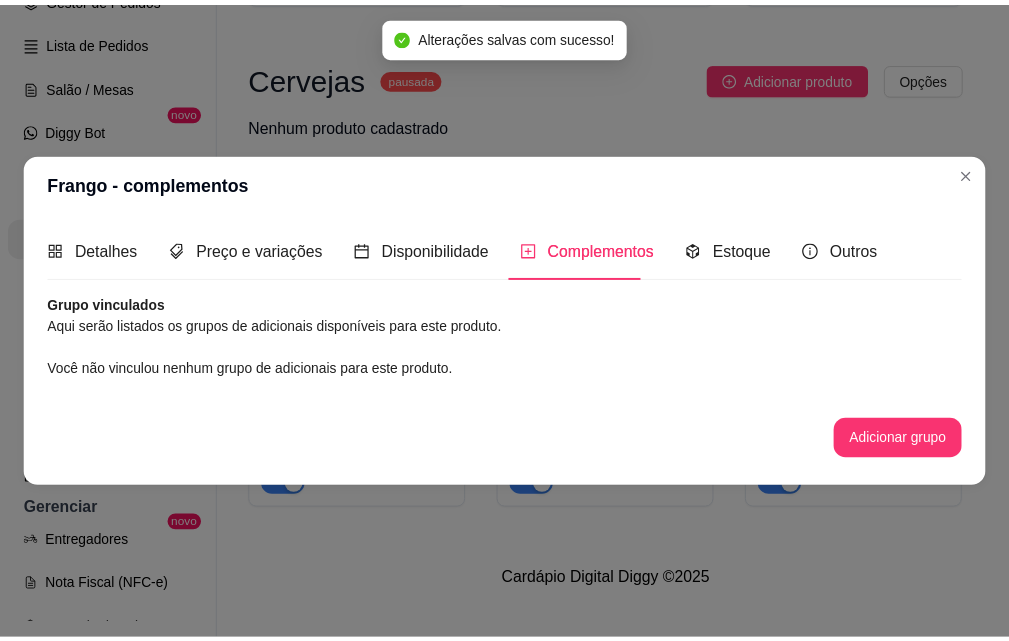 scroll, scrollTop: 0, scrollLeft: 0, axis: both 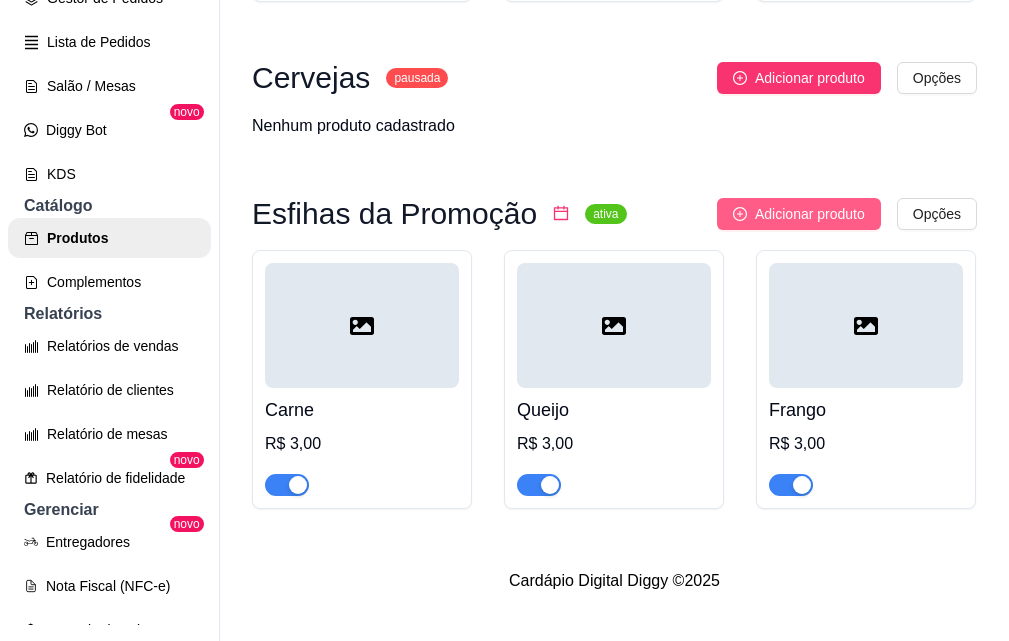 click on "Adicionar produto" at bounding box center (810, 214) 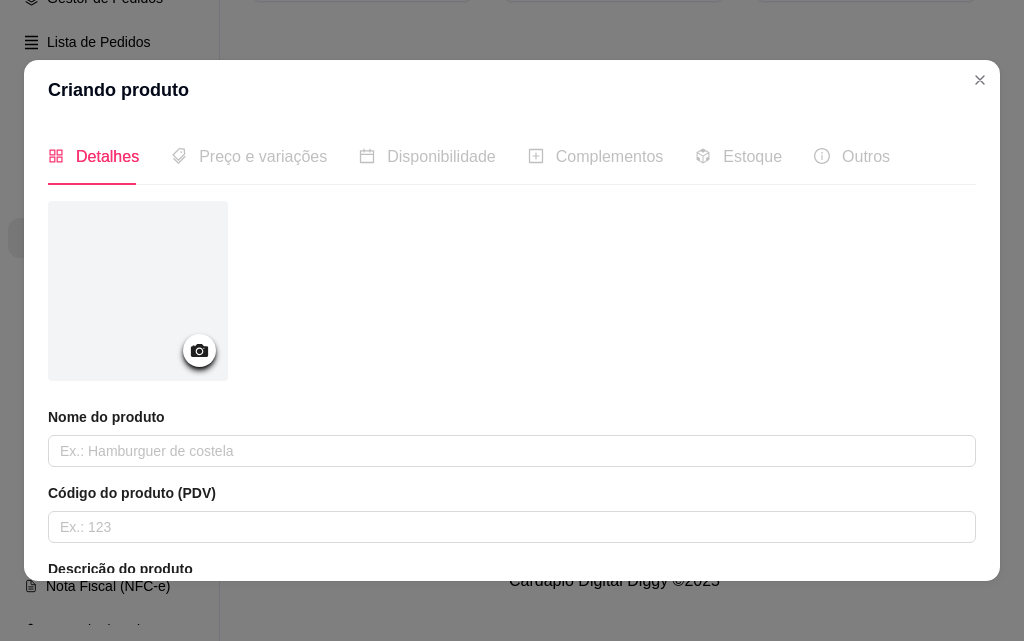 click on "Preço e variações" at bounding box center (249, 156) 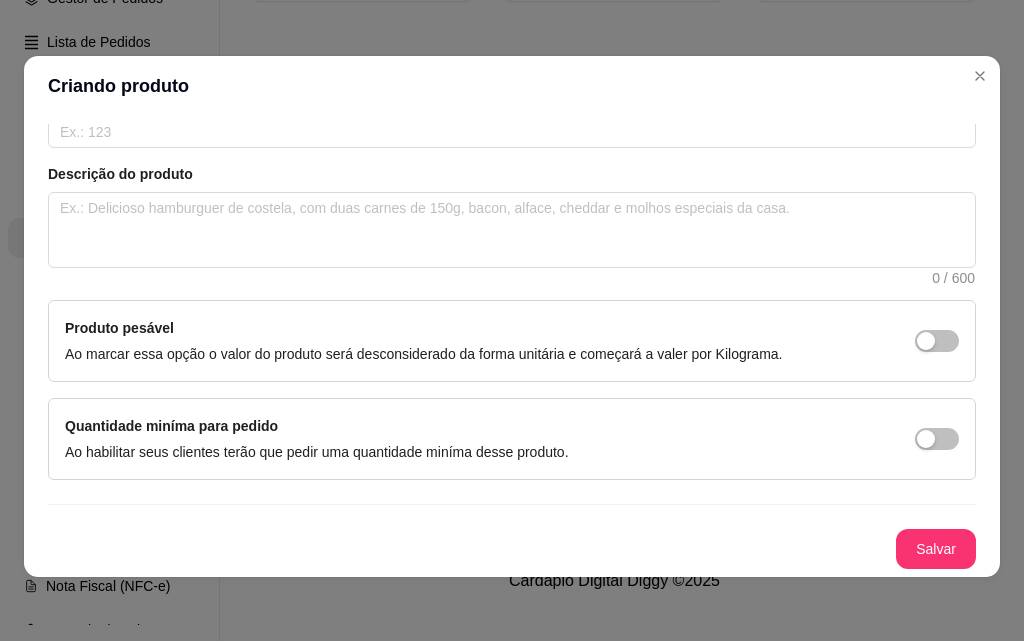 scroll, scrollTop: 0, scrollLeft: 0, axis: both 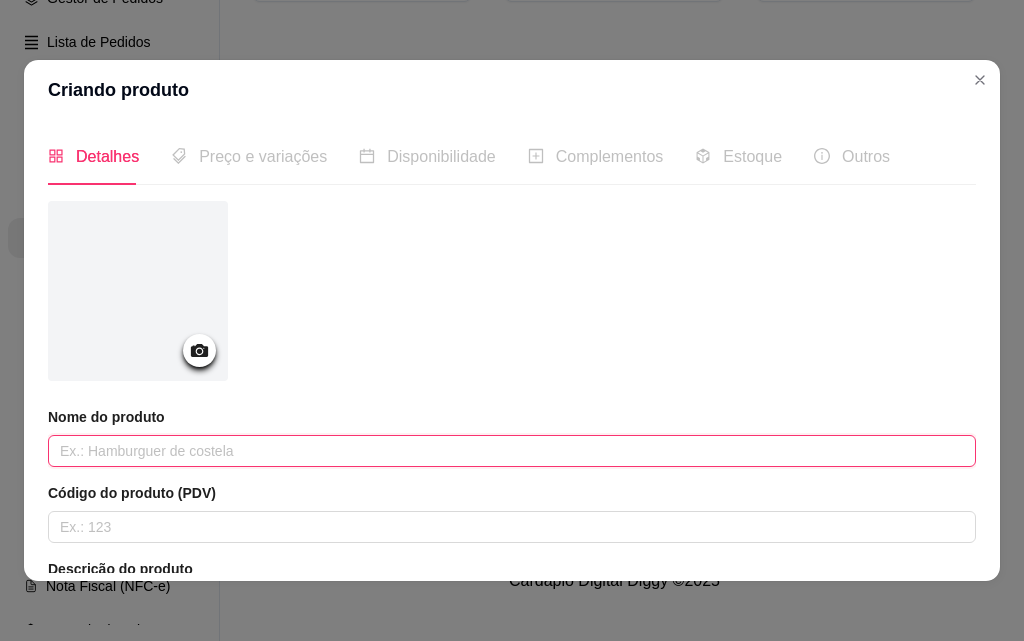 click at bounding box center (512, 451) 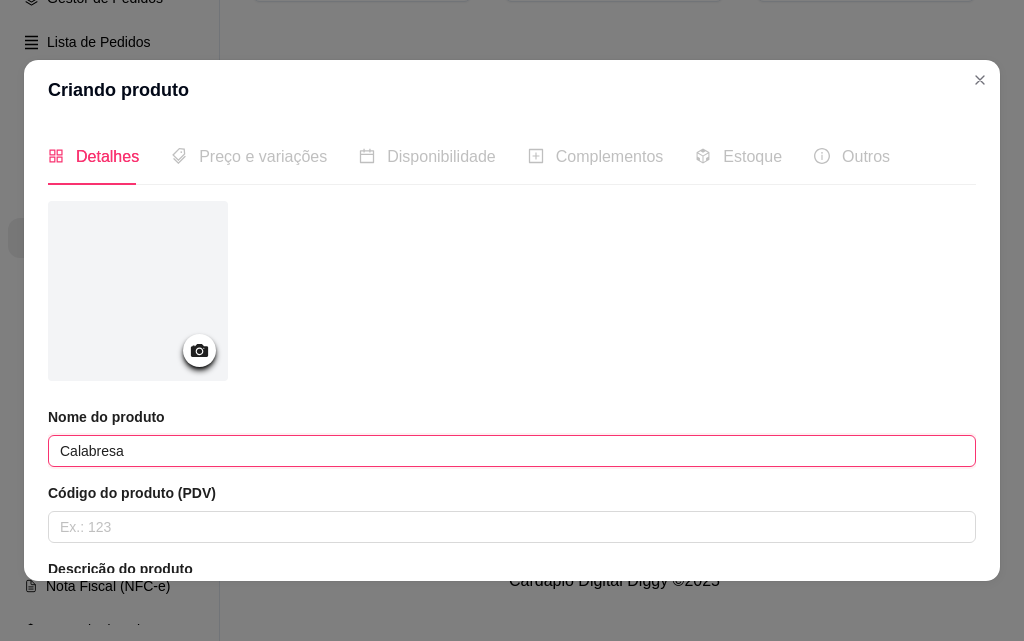 scroll, scrollTop: 391, scrollLeft: 0, axis: vertical 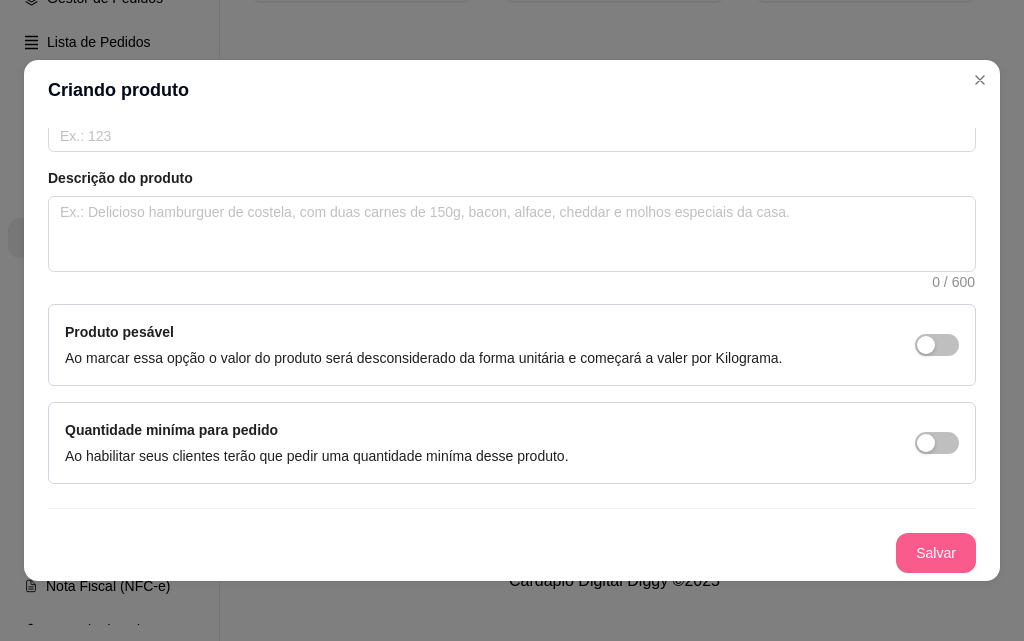 type on "Calabresa" 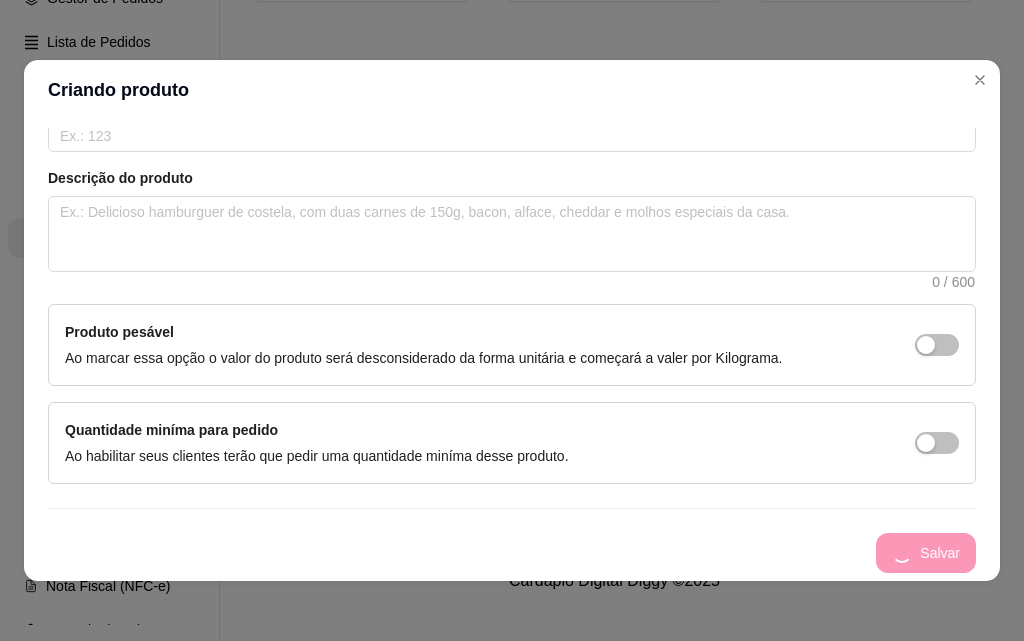 scroll, scrollTop: 0, scrollLeft: 0, axis: both 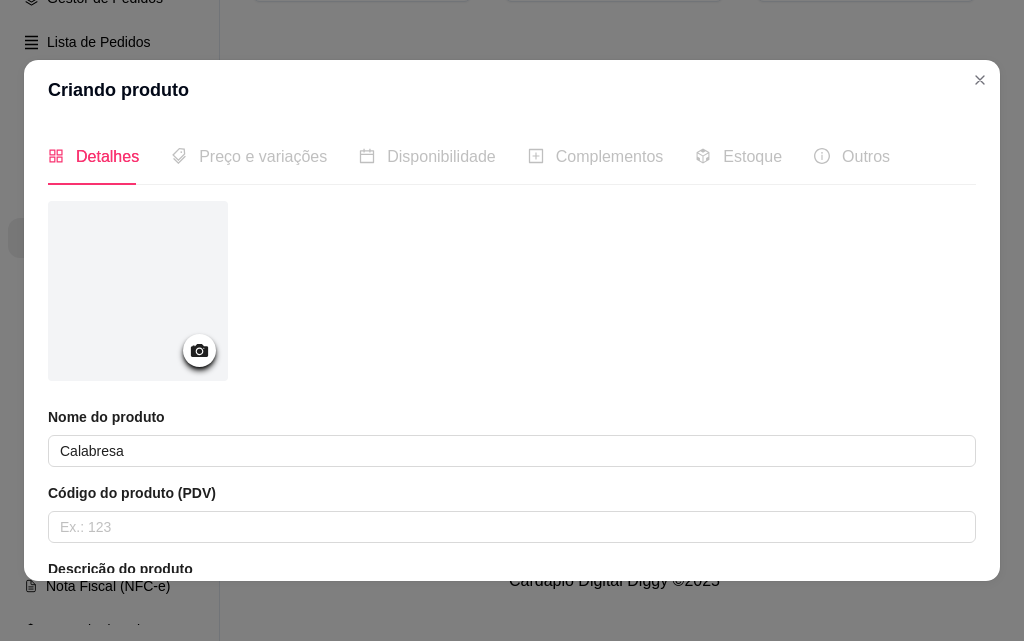 type 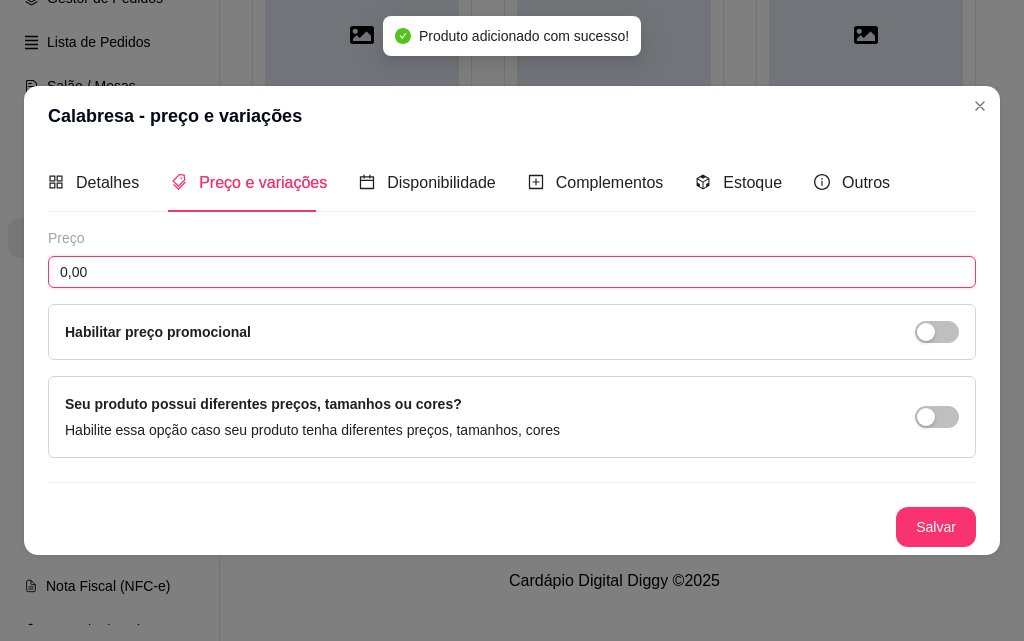 click on "0,00" at bounding box center [512, 272] 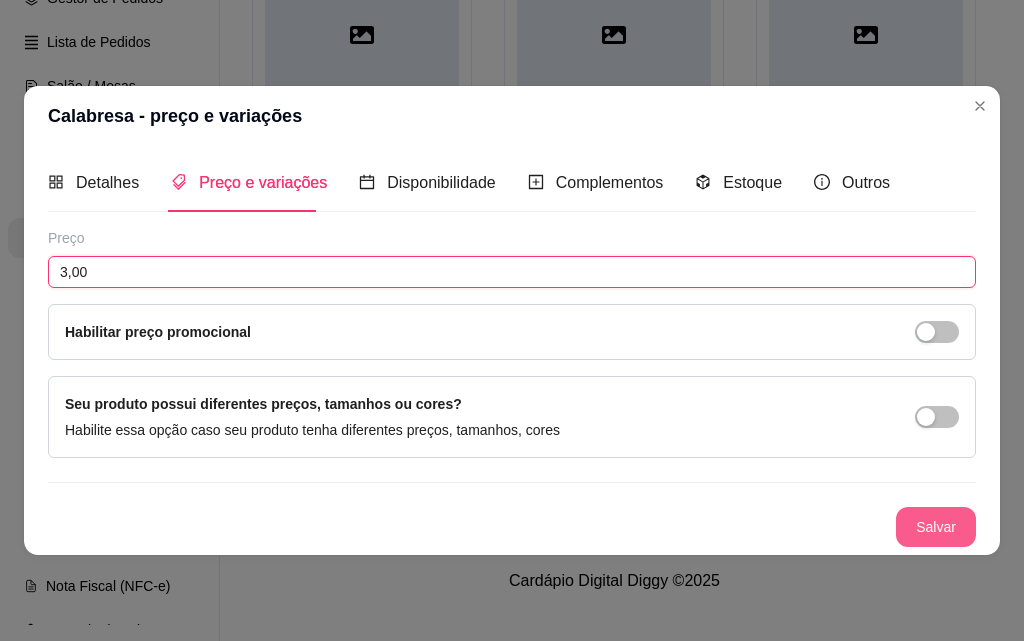 type on "3,00" 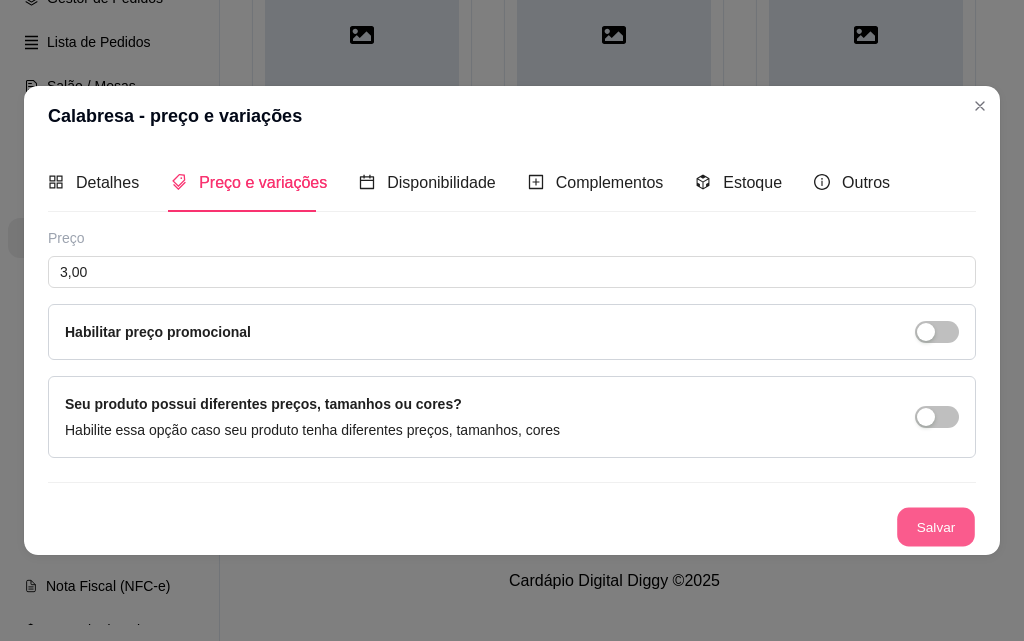 click on "Salvar" at bounding box center [936, 526] 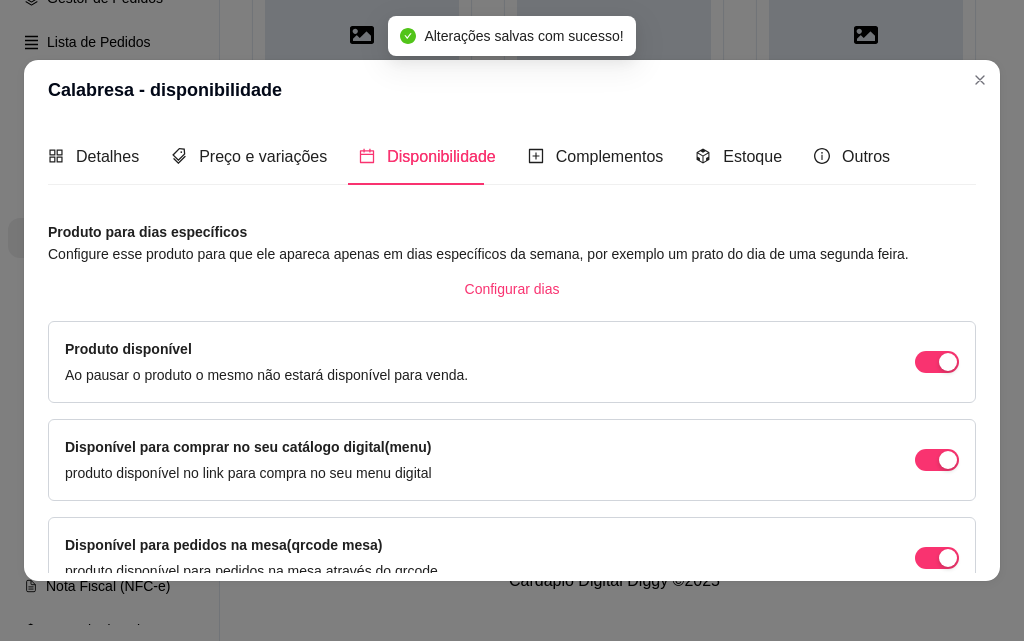 scroll, scrollTop: 200, scrollLeft: 0, axis: vertical 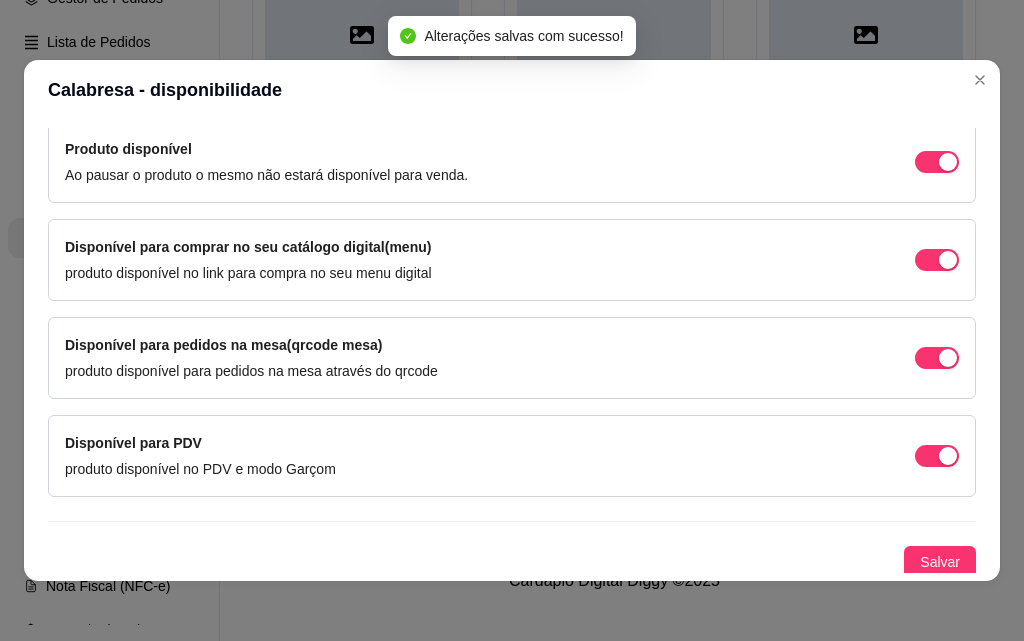 click on "Disponível para comprar no seu catálogo digital(menu) produto disponível no link para compra no seu menu digital" at bounding box center [512, 260] 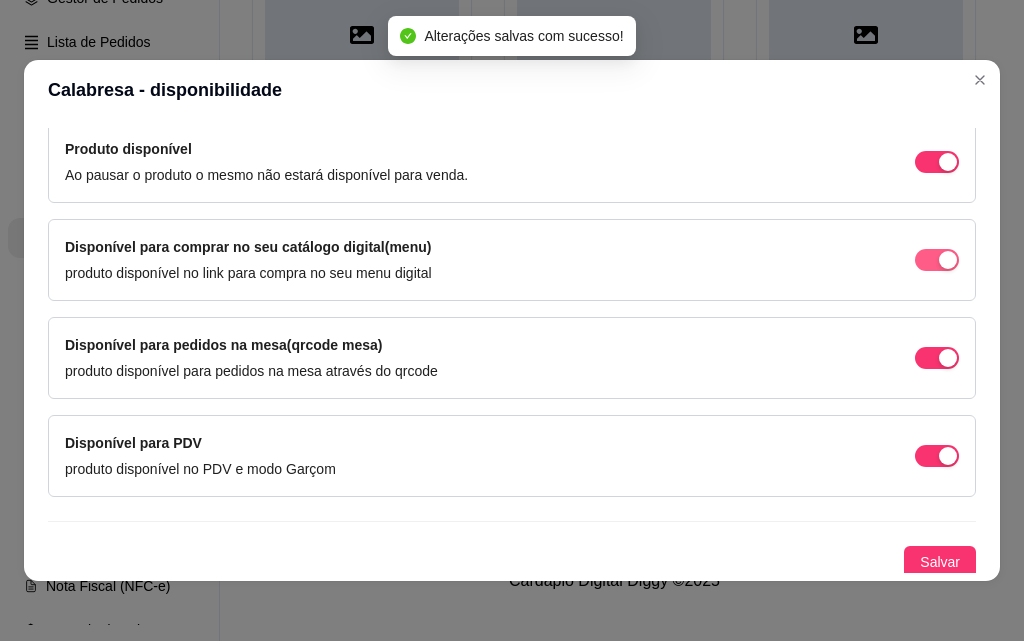 click at bounding box center (937, 162) 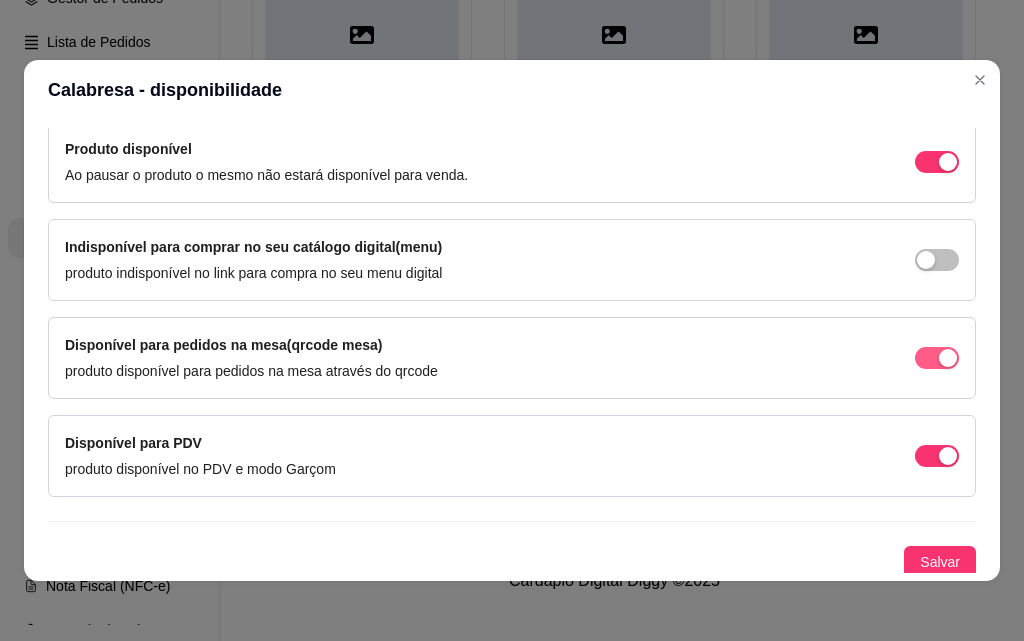 click at bounding box center [937, 162] 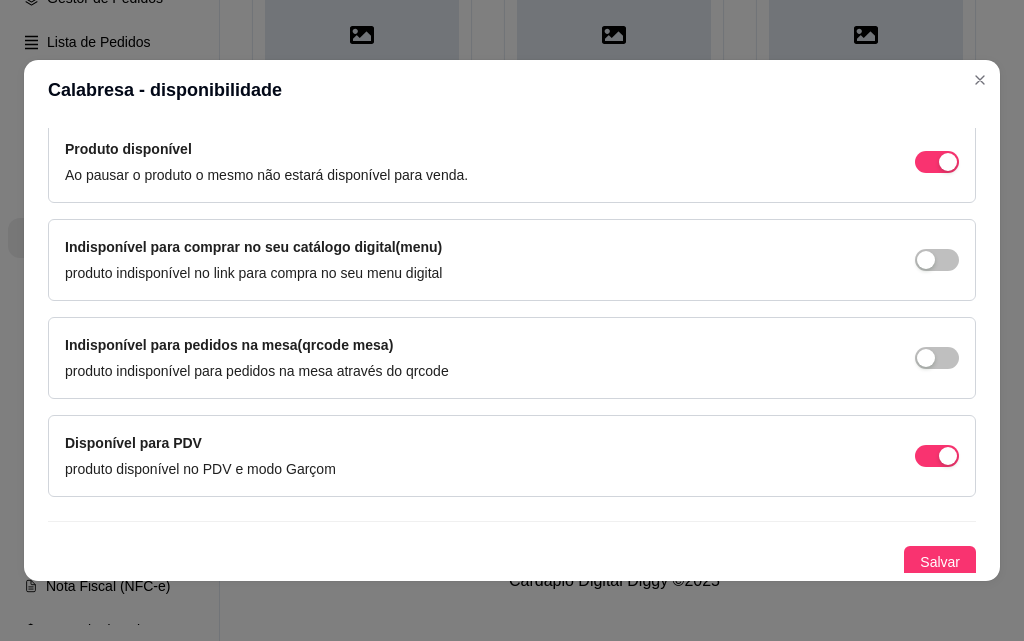 click on "Produto para dias específicos Configure esse produto para que ele apareca apenas em dias específicos da semana, por exemplo um prato do dia de uma segunda feira. Configurar dias Produto disponível Ao pausar o produto o mesmo não estará disponível para venda. Indisponível para comprar no seu catálogo digital(menu) produto indisponível para comprar no seu menu digital Indisponível para pedidos na mesa(qrcode mesa) produto indisponível para pedidos na mesa através do qrcode Disponível para PDV produto disponível no PDV e modo Garçom Salvar" at bounding box center [512, 299] 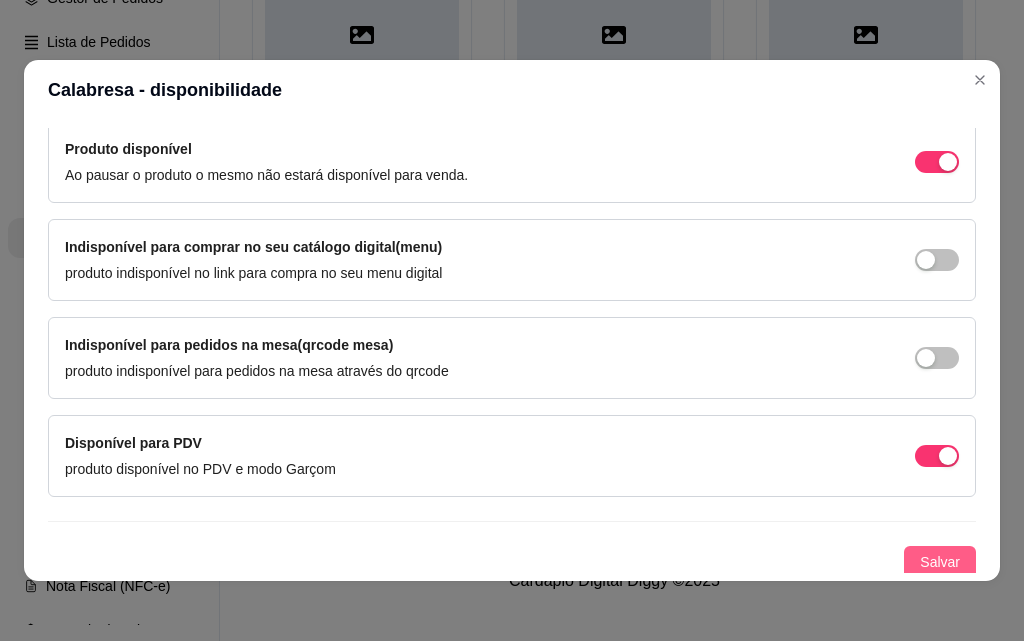 click on "Salvar" at bounding box center [940, 562] 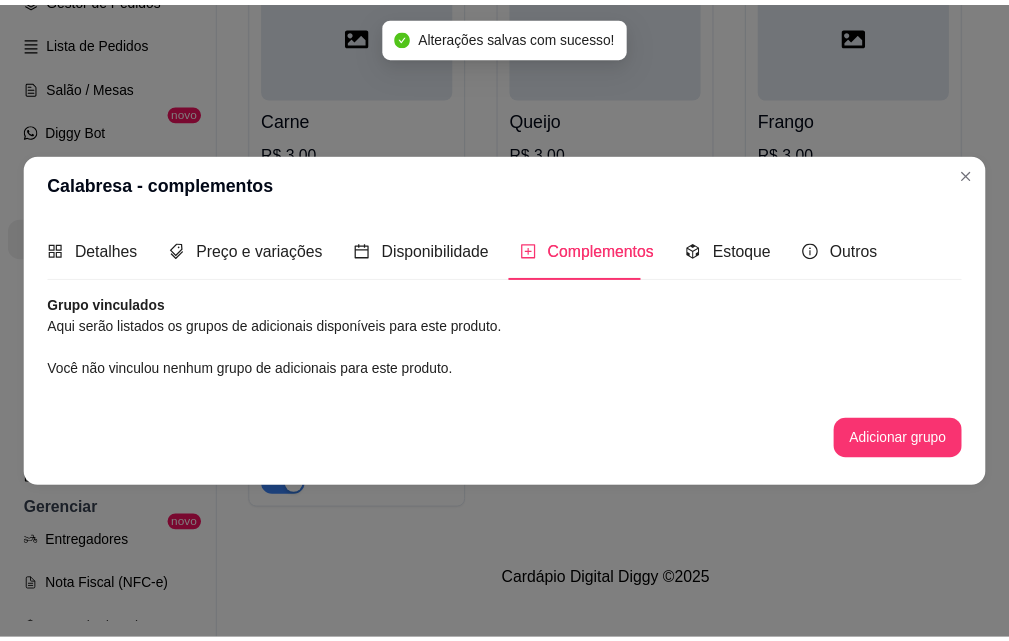 scroll, scrollTop: 0, scrollLeft: 0, axis: both 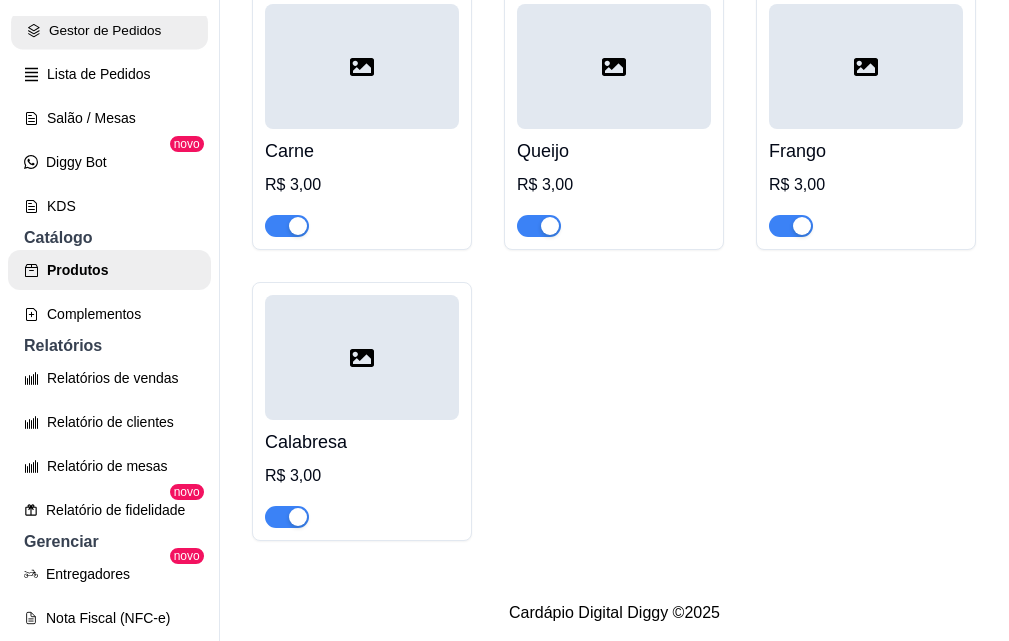 click on "Gestor de Pedidos" at bounding box center [109, 30] 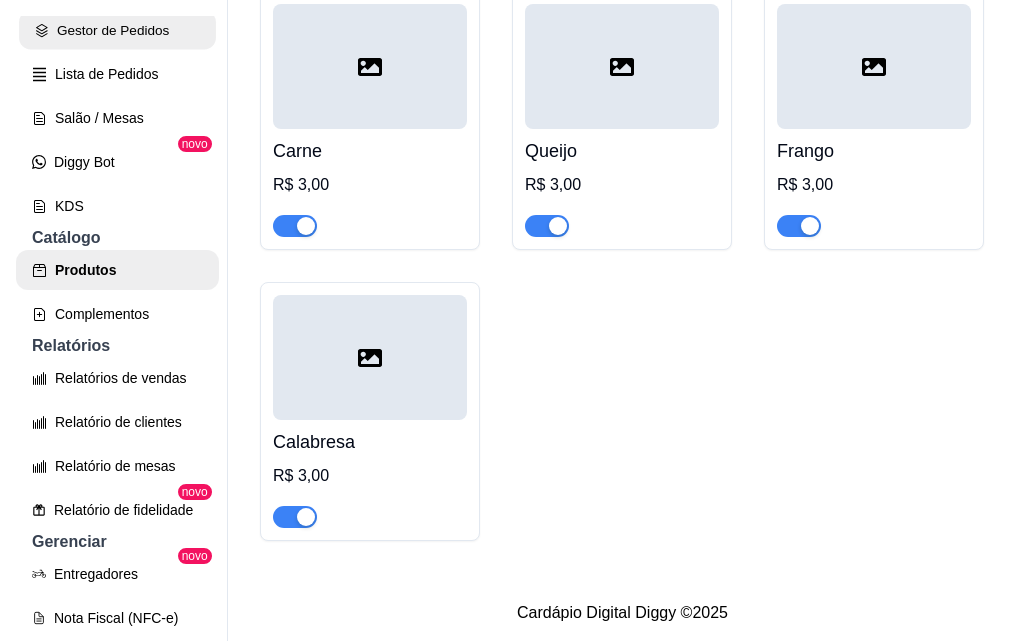 scroll, scrollTop: 0, scrollLeft: 0, axis: both 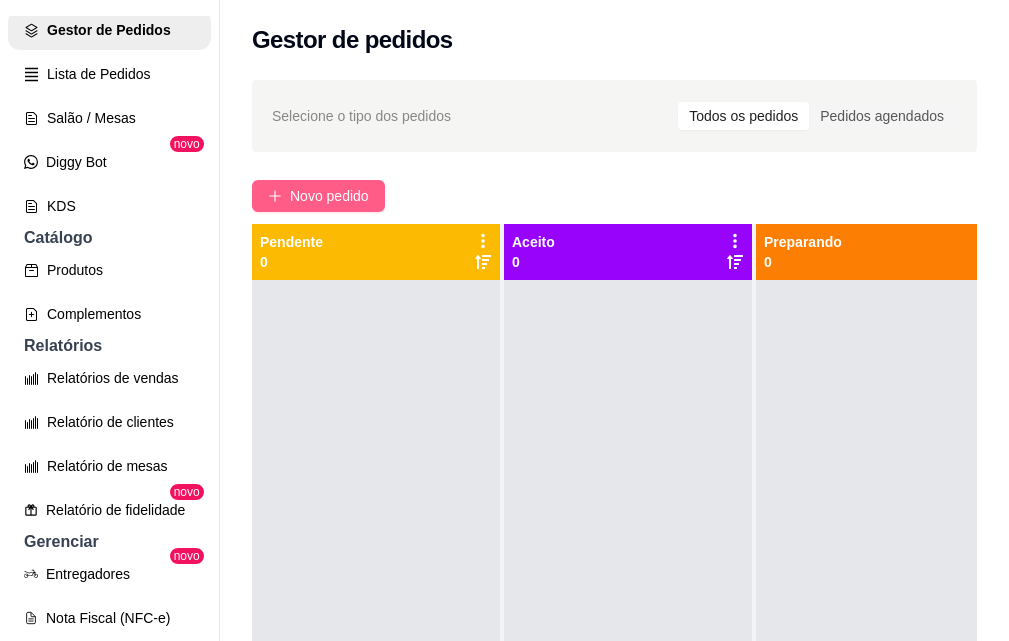 click on "Novo pedido" at bounding box center (329, 196) 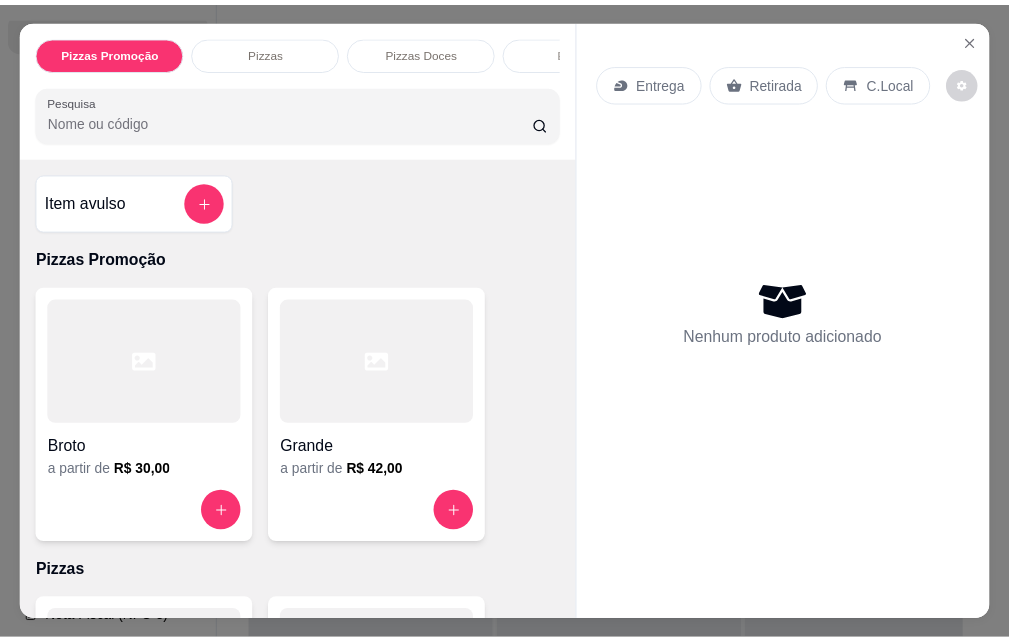 scroll, scrollTop: 0, scrollLeft: 567, axis: horizontal 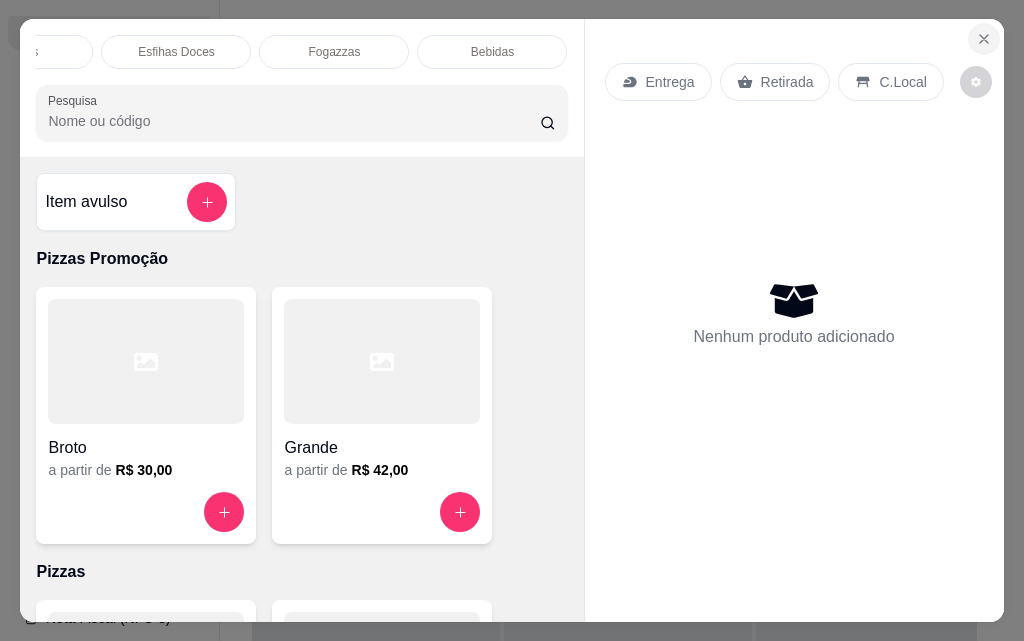 click 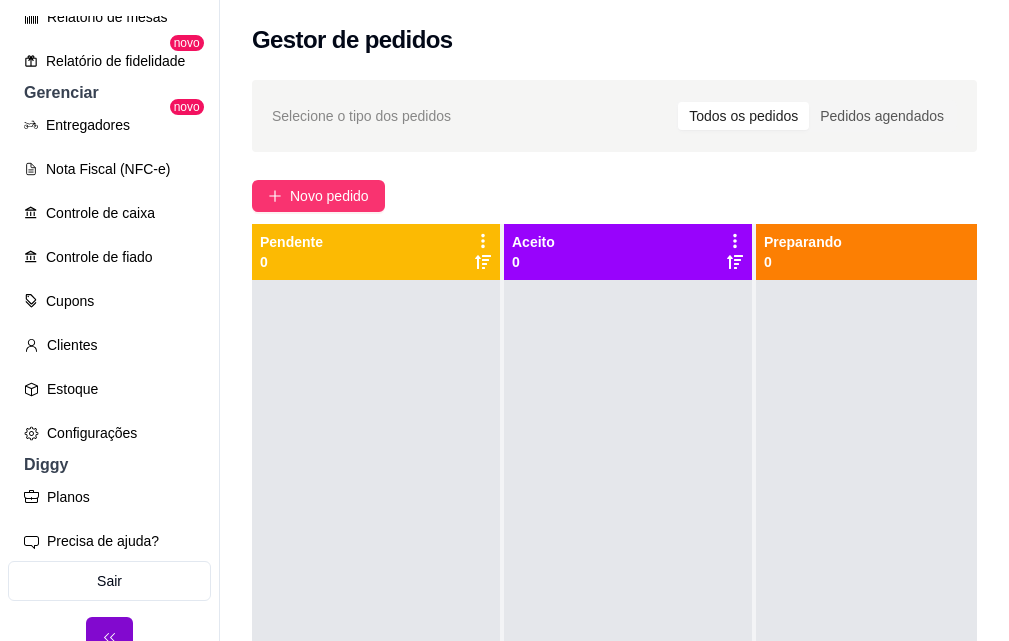 scroll, scrollTop: 373, scrollLeft: 0, axis: vertical 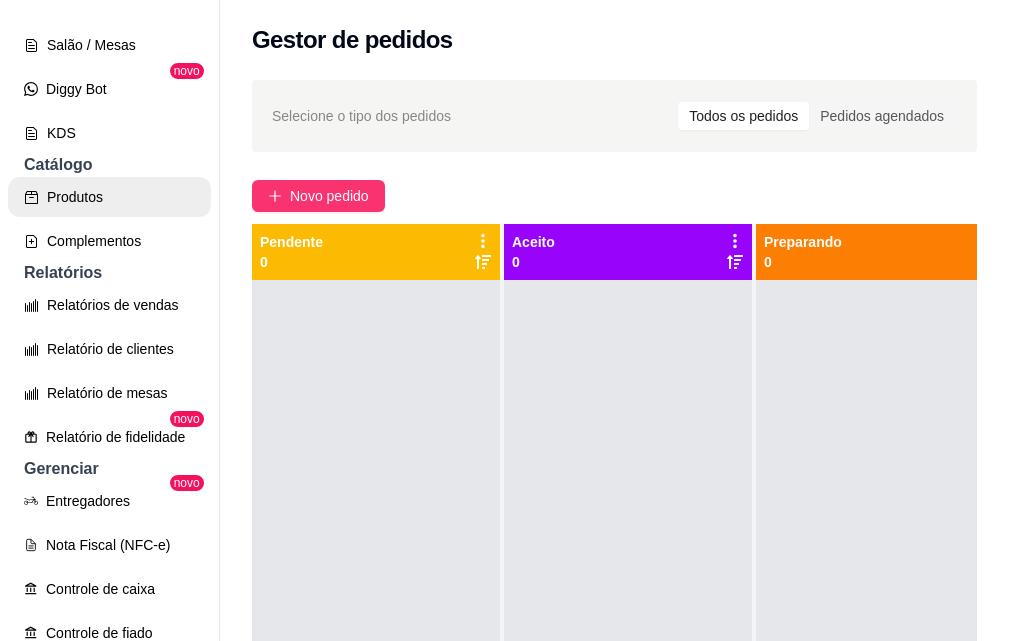 click on "Produtos" at bounding box center (109, 197) 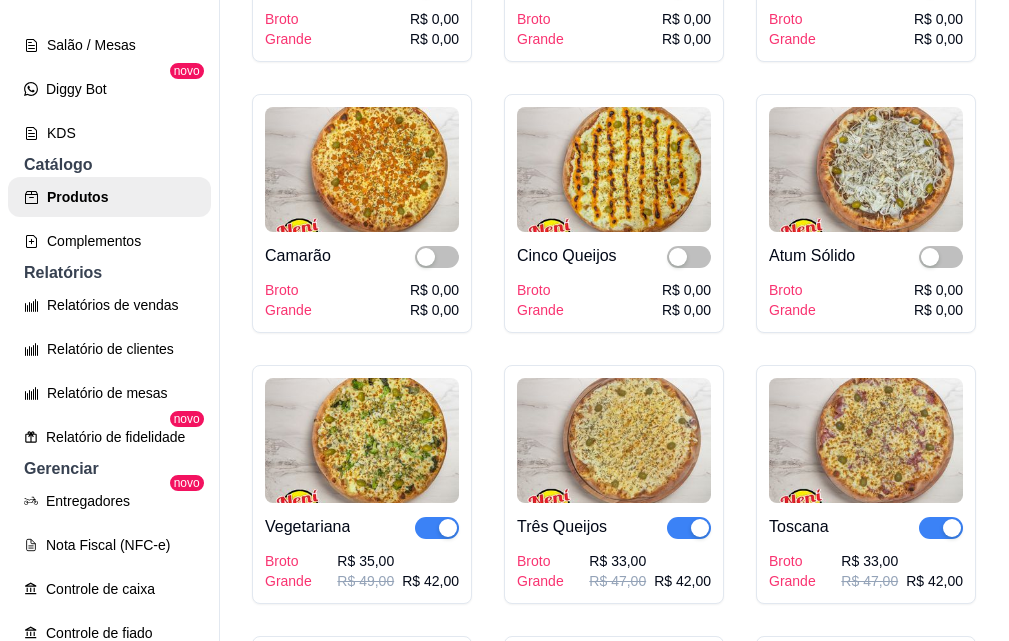 scroll, scrollTop: 1300, scrollLeft: 0, axis: vertical 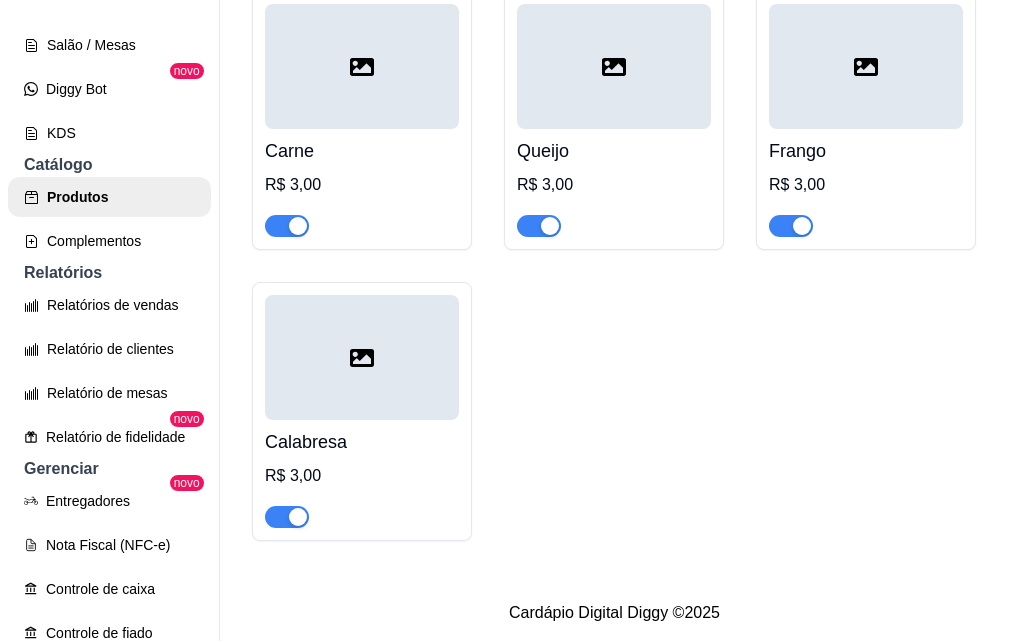 click on "ativa" at bounding box center (605, -45) 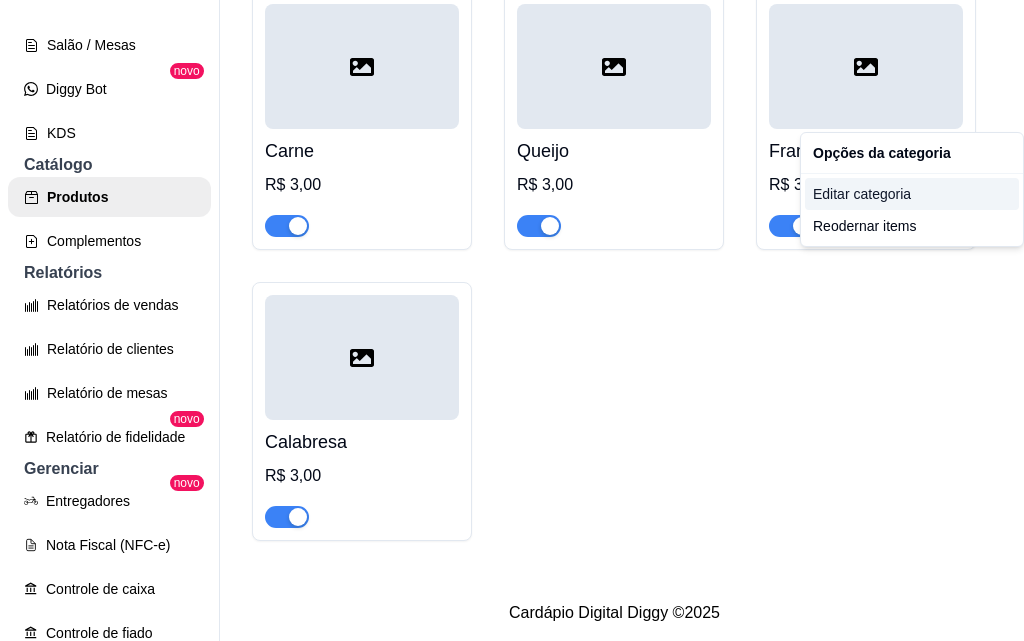 click on "Editar categoria" at bounding box center (912, 194) 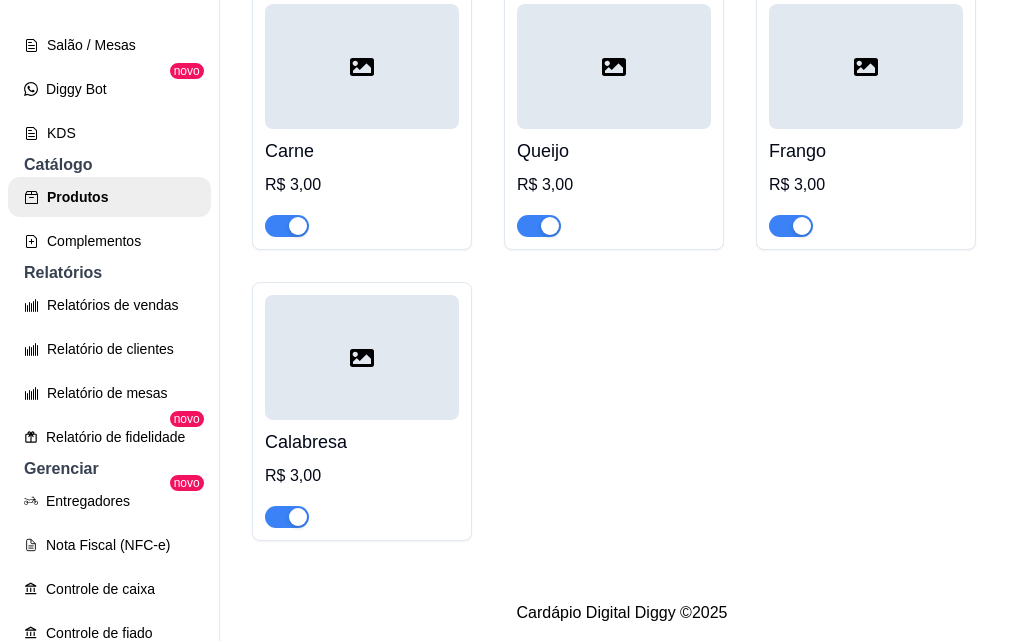 scroll, scrollTop: 19707, scrollLeft: 0, axis: vertical 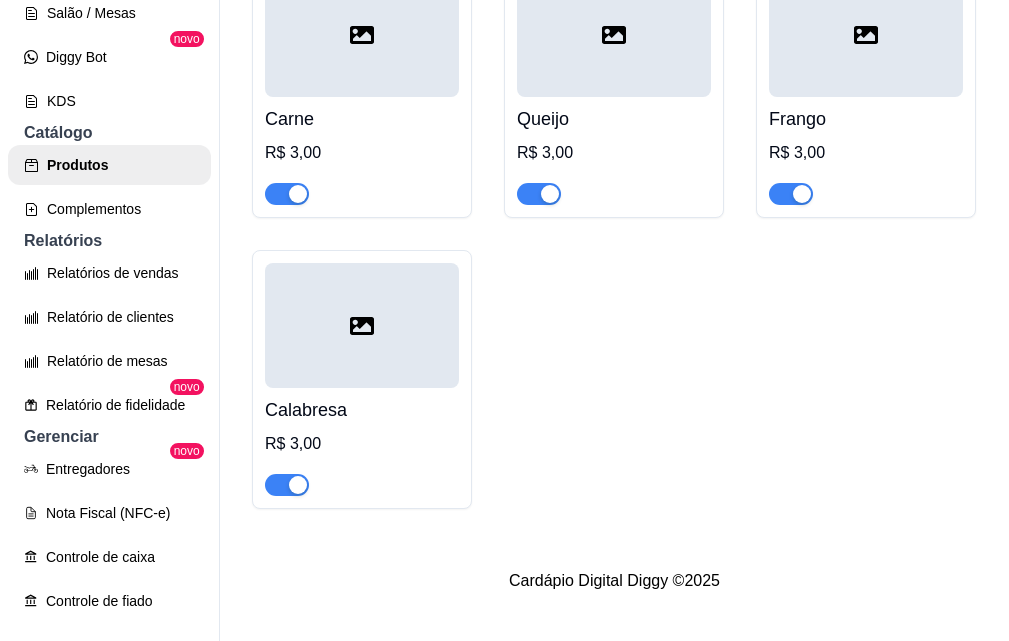 click on "P Pizzaria Není ... Loja Aberta Loja Período gratuito até 01/09   Dia a dia Pedidos balcão (PDV) Gestor de Pedidos Lista de Pedidos Salão / Mesas Diggy Bot novo KDS Catálogo Produtos Complementos Relatórios Relatórios de vendas Relatório de clientes Relatório de mesas Relatório de fidelidade novo Gerenciar Entregadores novo Nota Fiscal (NFC-e) Controle de caixa Controle de fiado Cupons Clientes Estoque Configurações Diggy Planos Precisa de ajuda? Sair Produtos Adicionar categoria Reodernar categorias Aqui você cadastra e gerencia seu produtos e categorias Pizzas Promoção ativa Adicionar sabor Opções Napolitana   Broto Grande R$ 33,00 R$ 47,00 R$ 42,00 Pepperoni   Broto Grande R$ 0,00 R$ 0,00 Peruana   Broto Grande R$ 0,00 R$ 0,00 Paulista   Broto Grande R$ 0,00 R$ 0,00 Grega   Broto Grande R$ 0,00 R$ 0,00 Carne Seca   Broto Grande R$ 0,00 R$ 0,00 Camarão   Broto Grande R$ 0,00 R$ 0,00 Cinco Queijos   Broto Grande R$ 0,00 R$ 0,00 Atum Sólido   Broto Grande R$ 0,00 R$ 0,00" at bounding box center [504, 288] 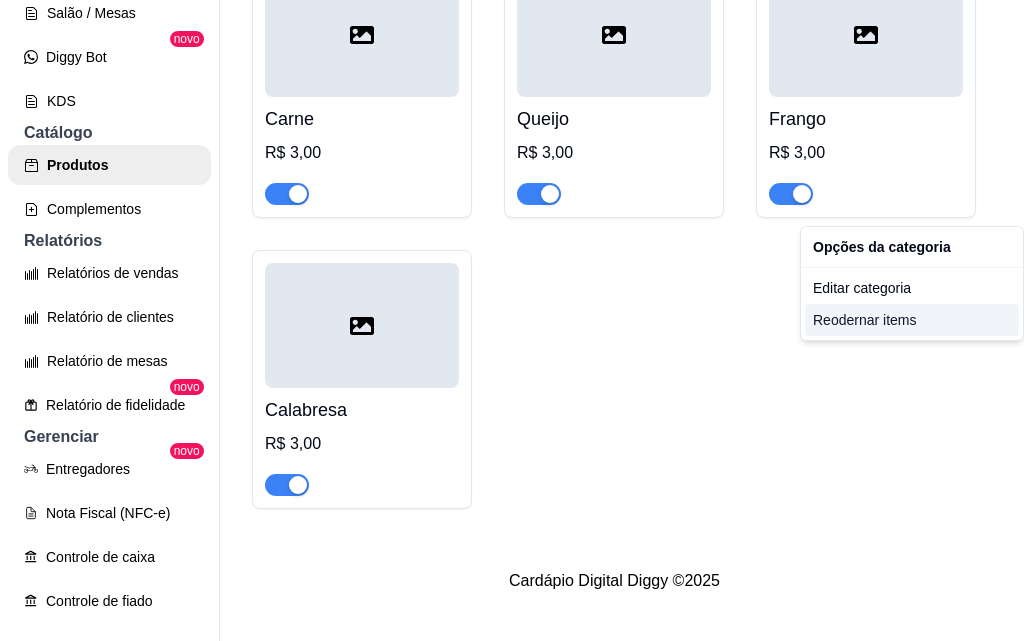 click on "Reodernar items" at bounding box center [912, 320] 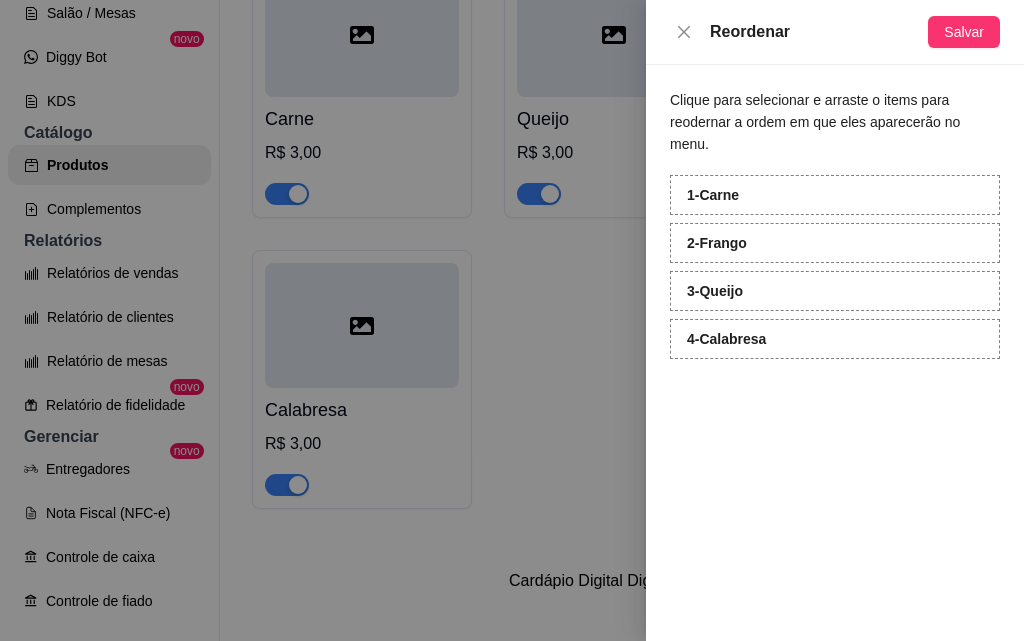 click on "3  -  Queijo" at bounding box center [835, 291] 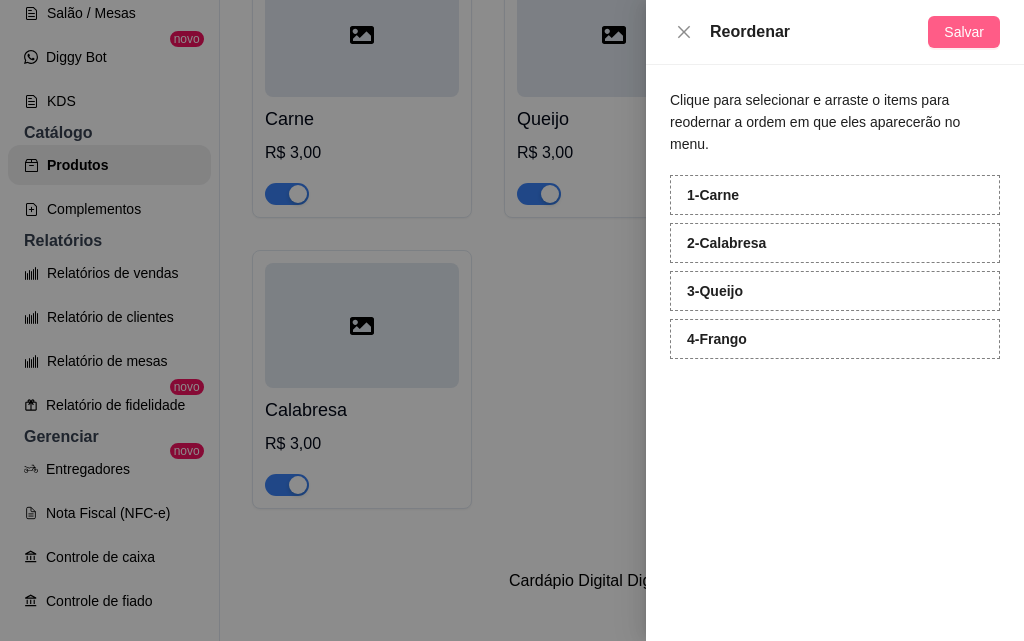 click on "Salvar" at bounding box center [964, 32] 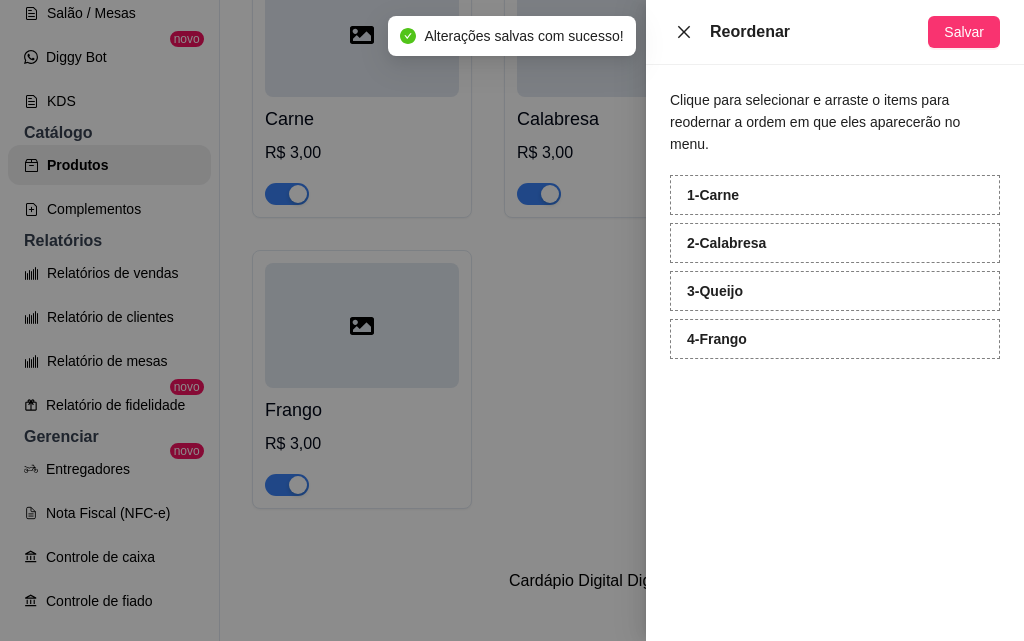 click 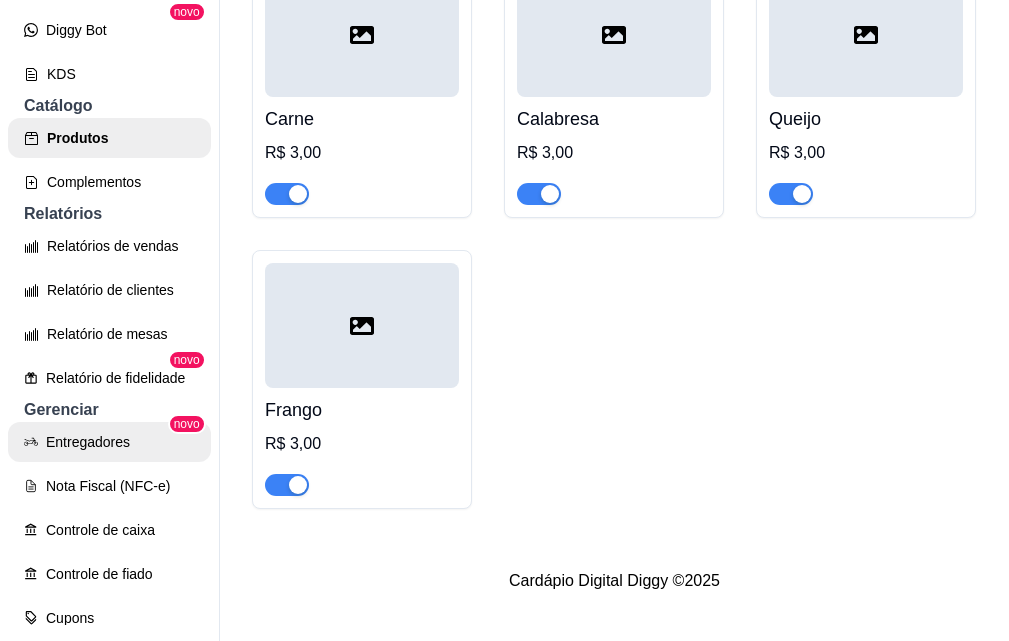 scroll, scrollTop: 200, scrollLeft: 0, axis: vertical 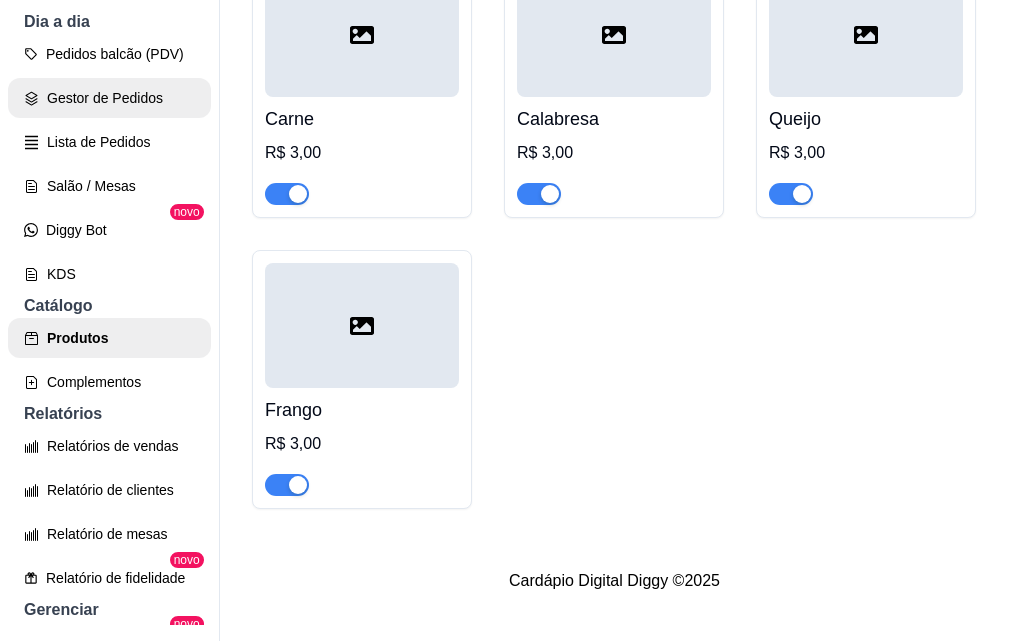 click on "Gestor de Pedidos" at bounding box center [109, 98] 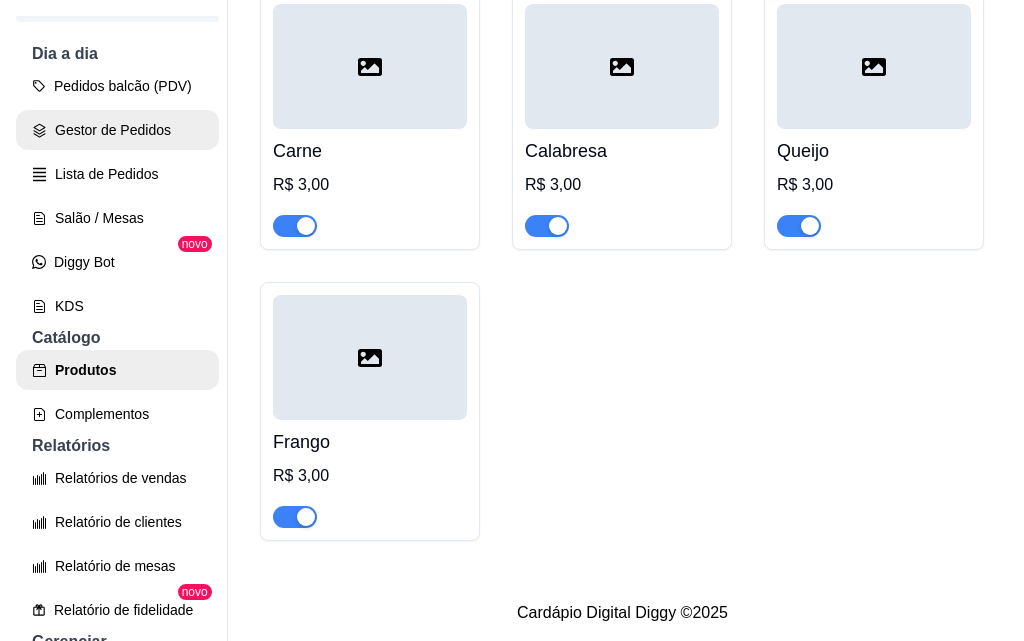 scroll, scrollTop: 0, scrollLeft: 0, axis: both 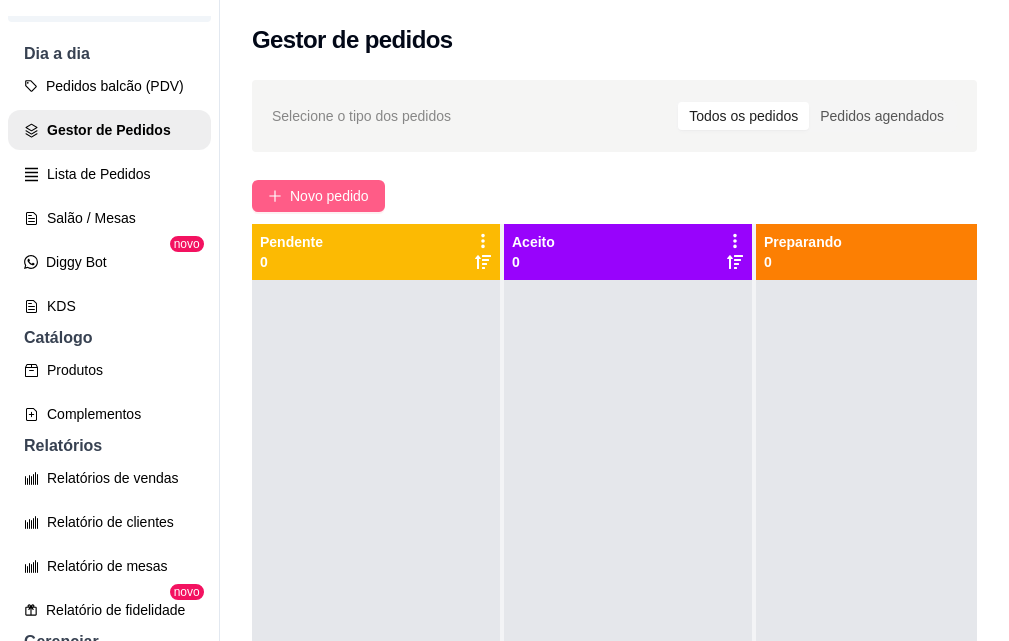 click on "Novo pedido" at bounding box center (329, 196) 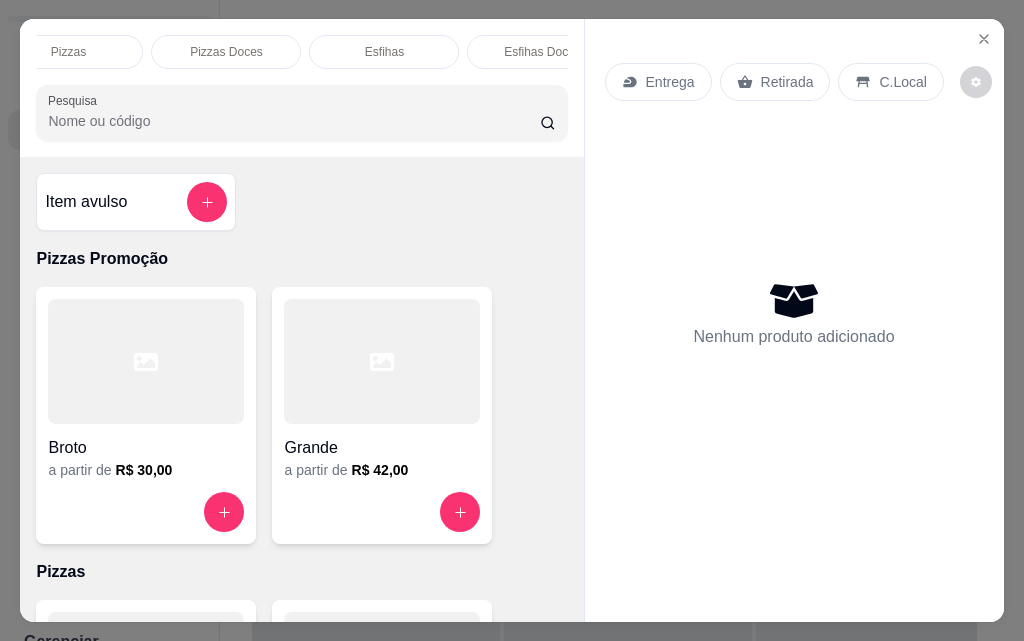 scroll, scrollTop: 0, scrollLeft: 194, axis: horizontal 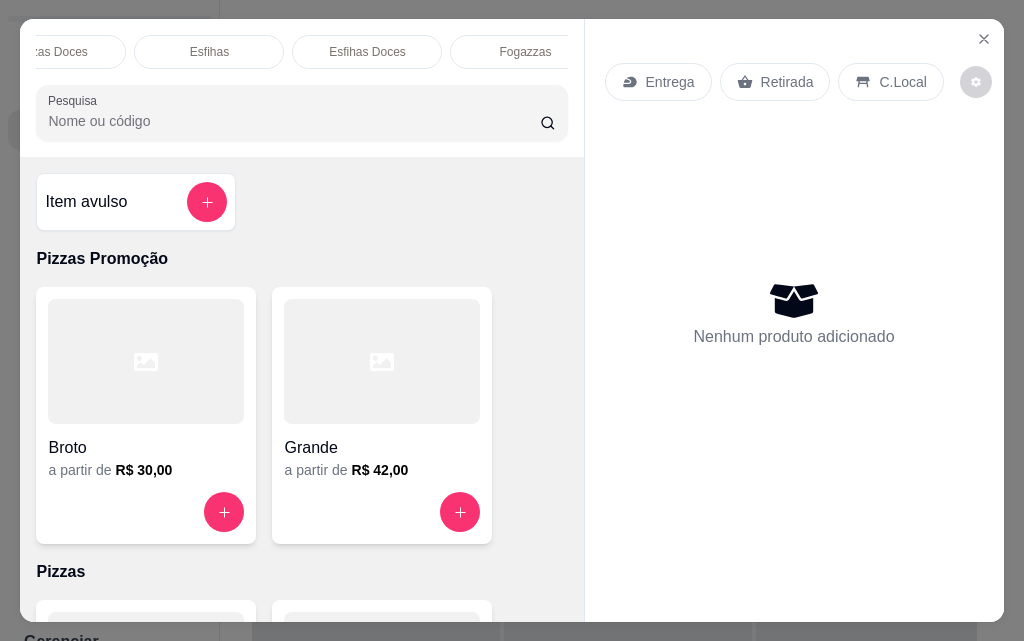 drag, startPoint x: 286, startPoint y: 85, endPoint x: 576, endPoint y: 70, distance: 290.38766 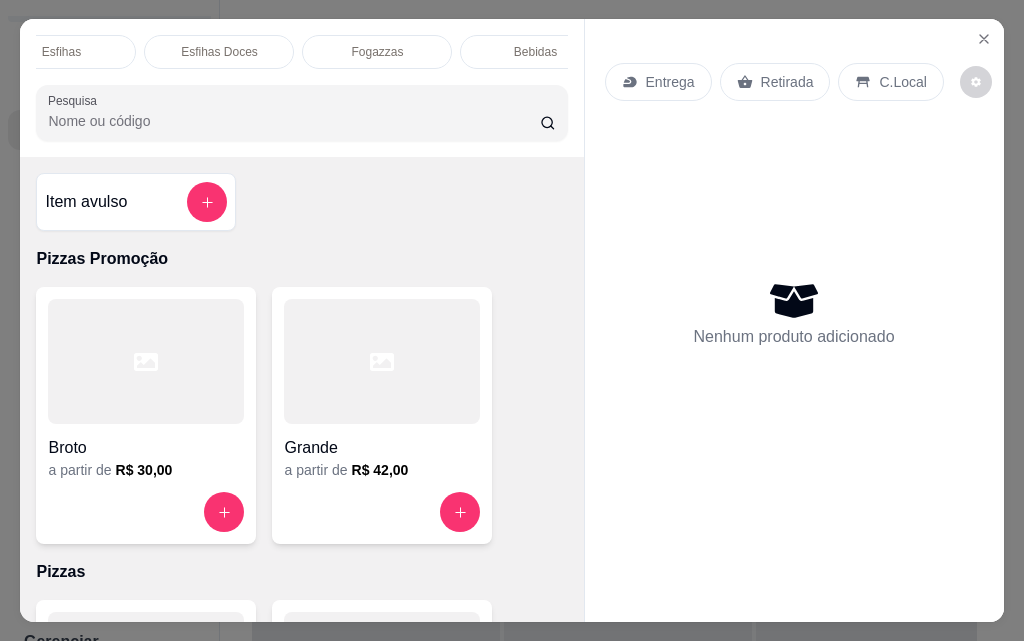 scroll, scrollTop: 0, scrollLeft: 567, axis: horizontal 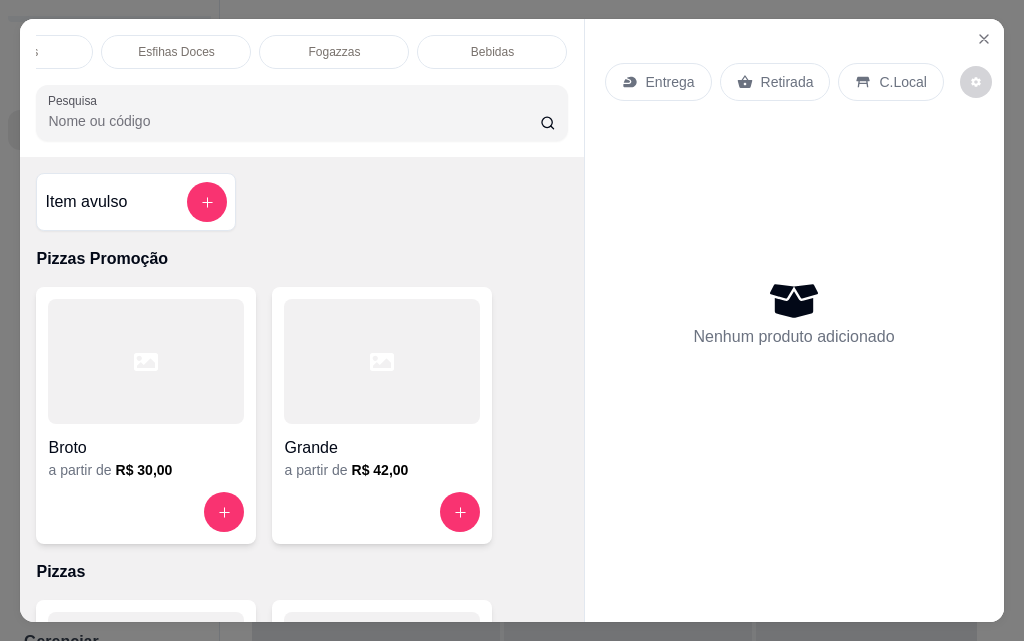 click on "Bebidas" at bounding box center [492, 52] 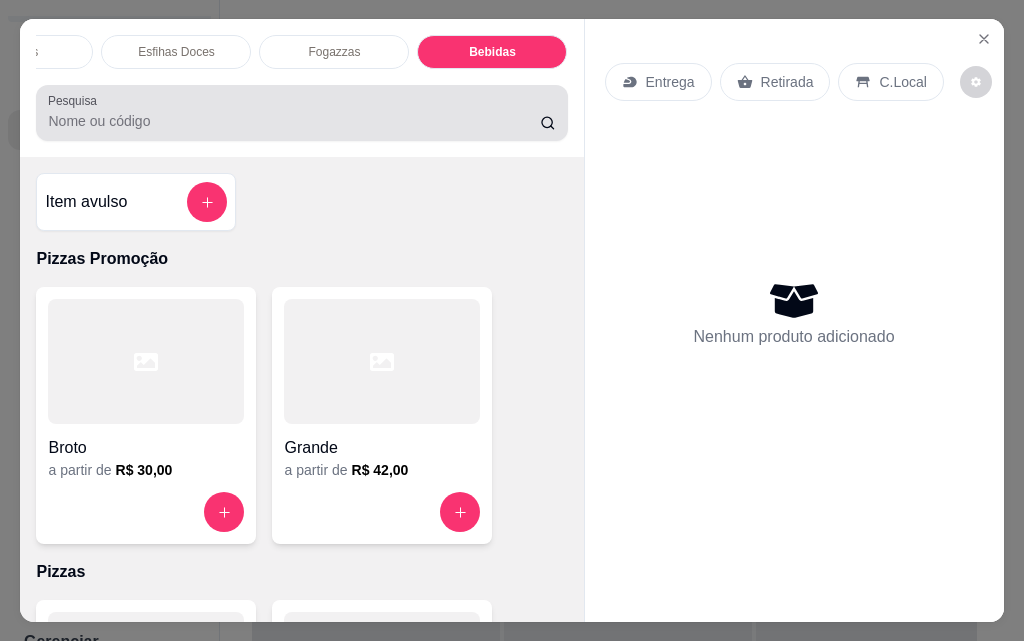 scroll, scrollTop: 8559, scrollLeft: 0, axis: vertical 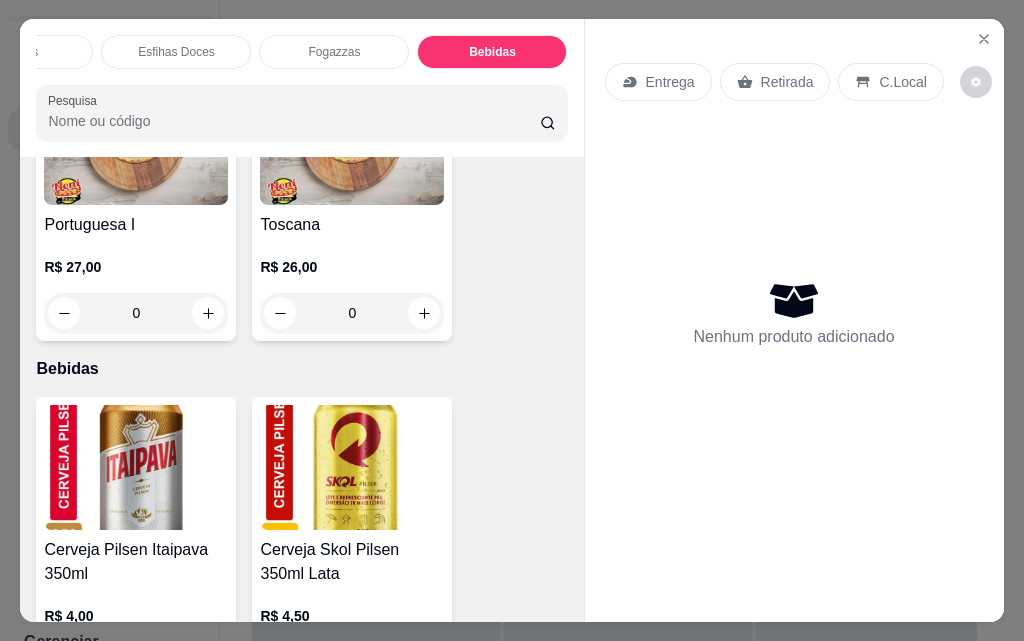click on "Fogazzas" at bounding box center (334, 52) 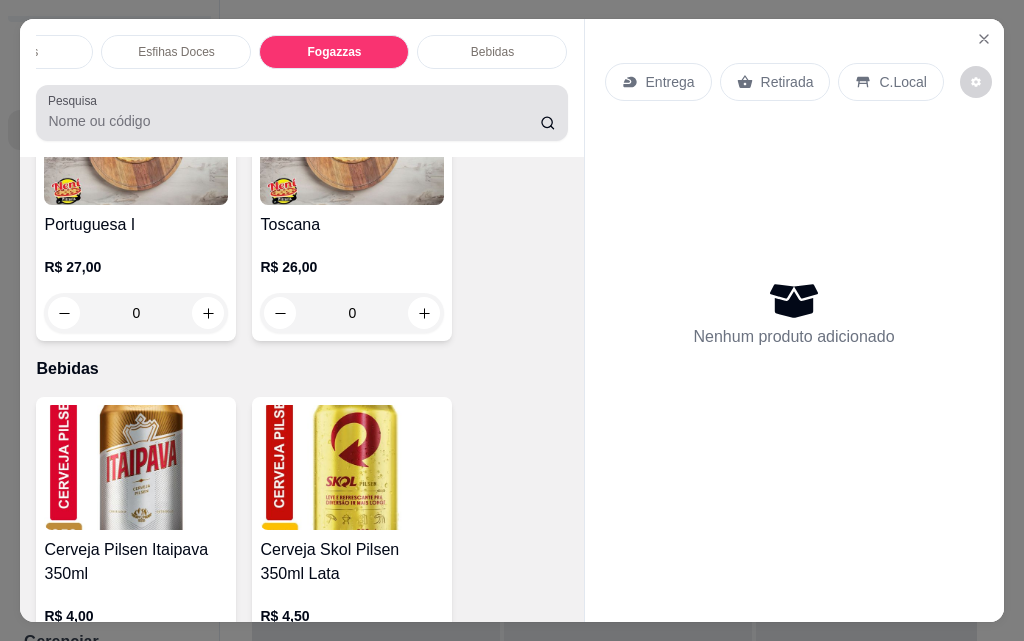 scroll, scrollTop: 6239, scrollLeft: 0, axis: vertical 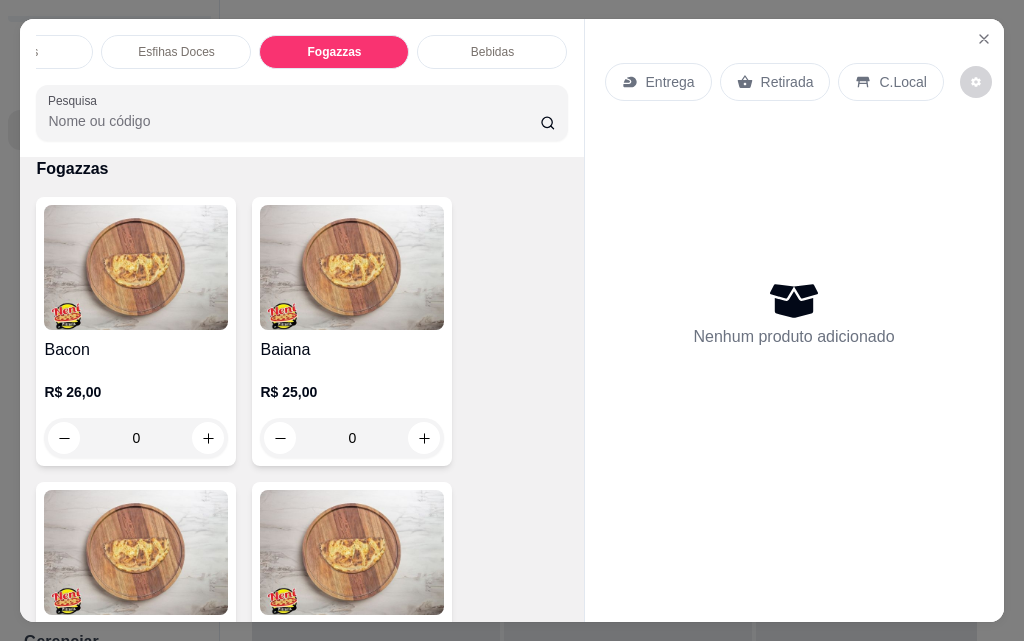click on "Esfihas Doces" at bounding box center (176, 52) 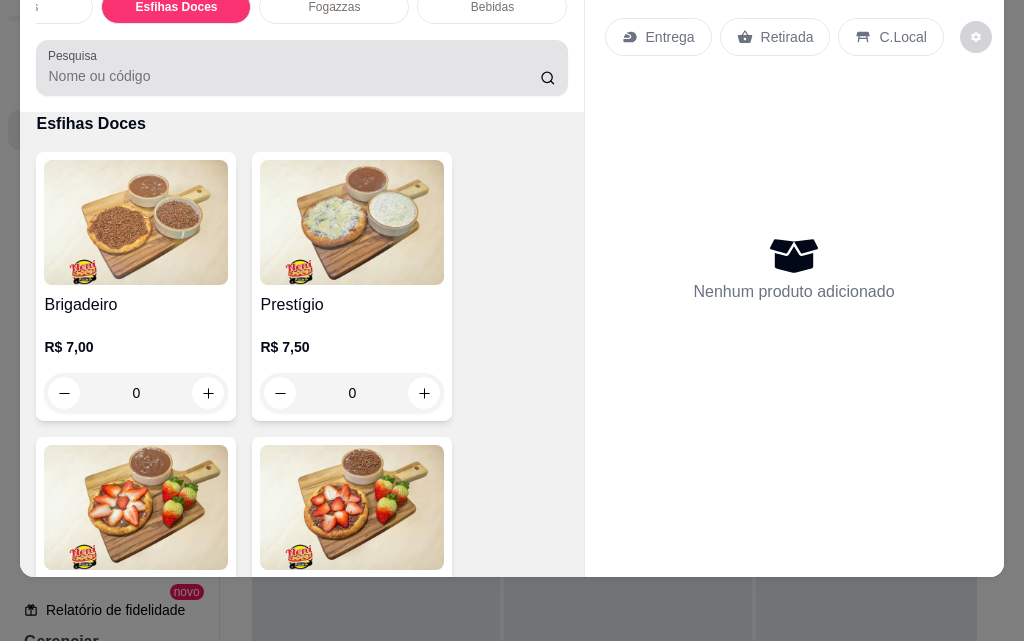 scroll, scrollTop: 0, scrollLeft: 0, axis: both 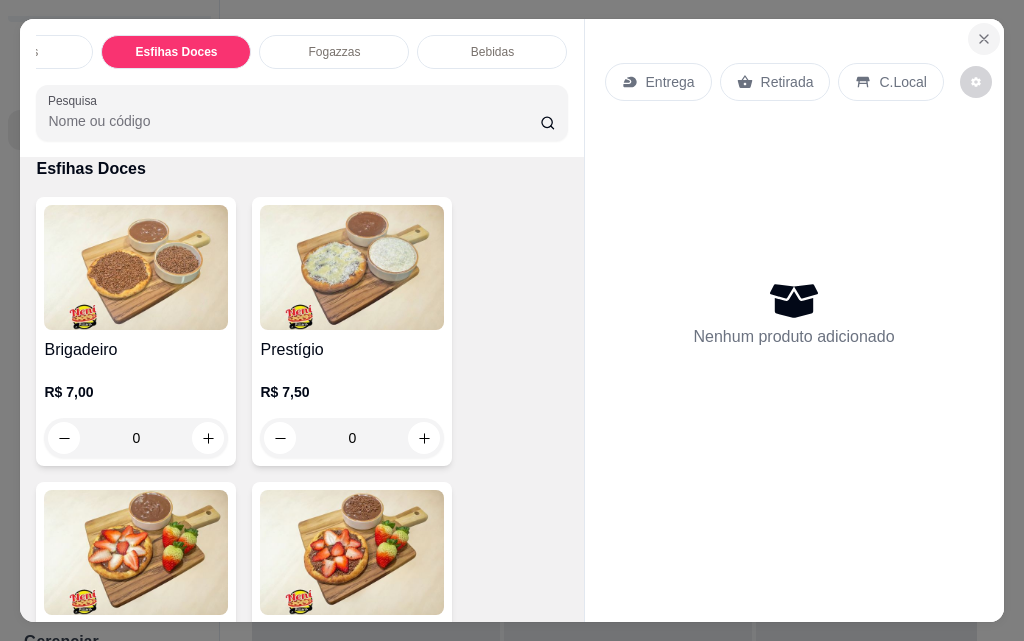 click 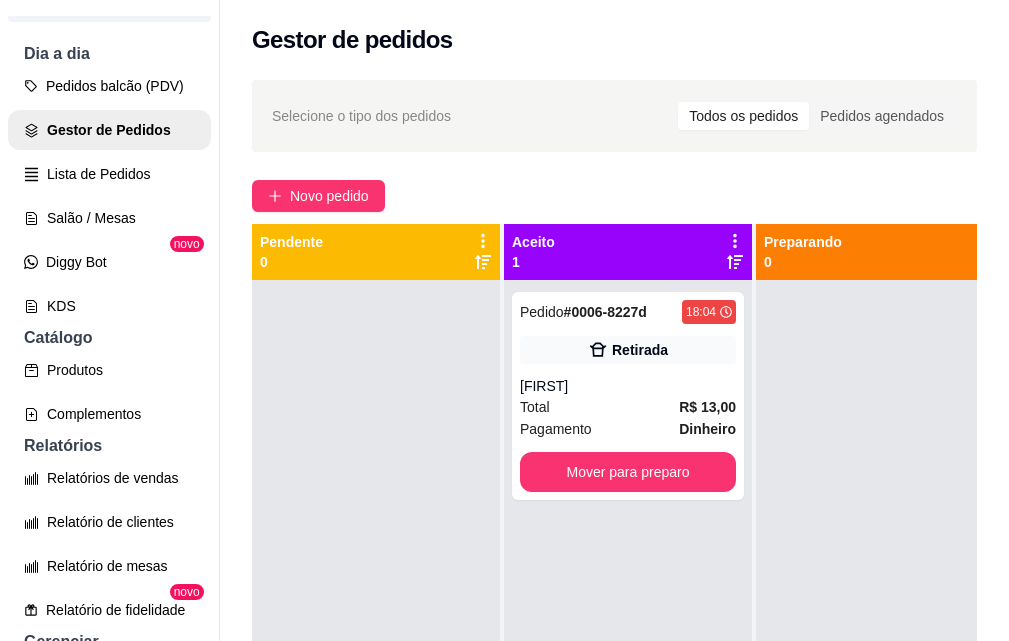 click 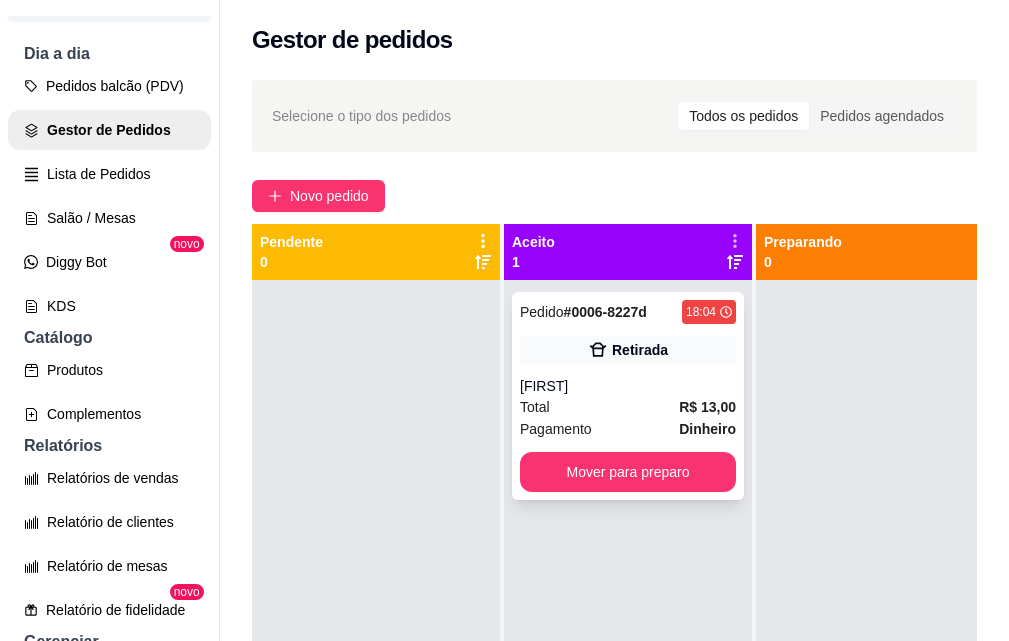click on "[FIRST]" at bounding box center [628, 386] 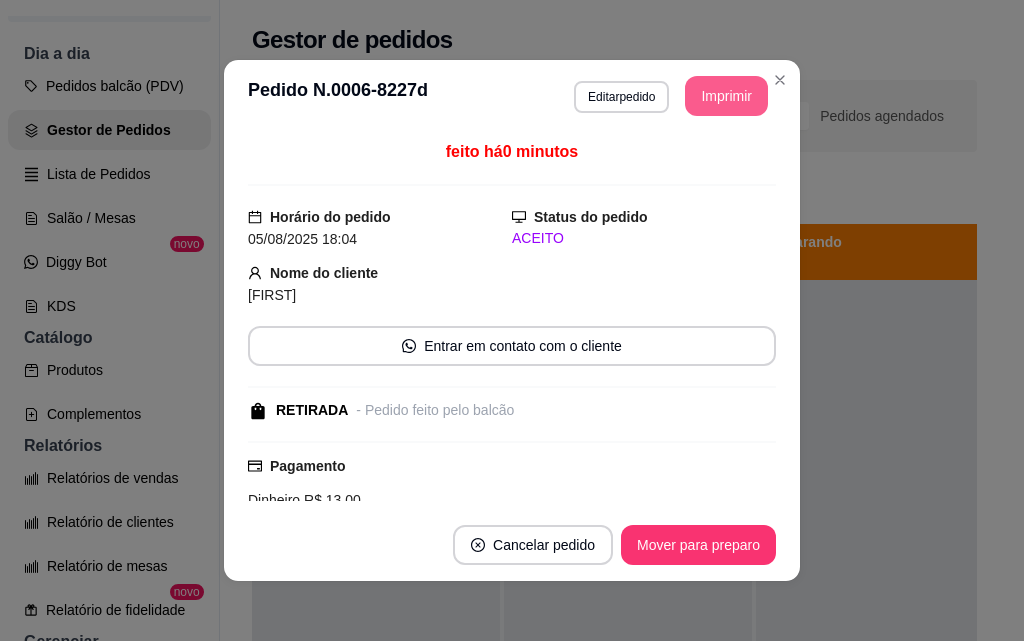 click on "Imprimir" at bounding box center (726, 96) 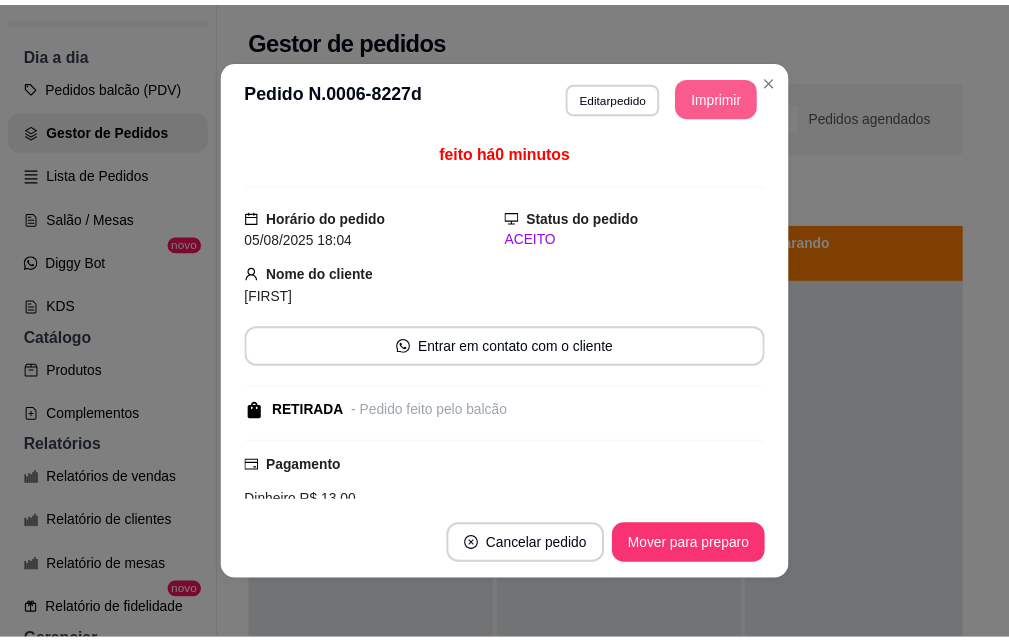 scroll, scrollTop: 0, scrollLeft: 0, axis: both 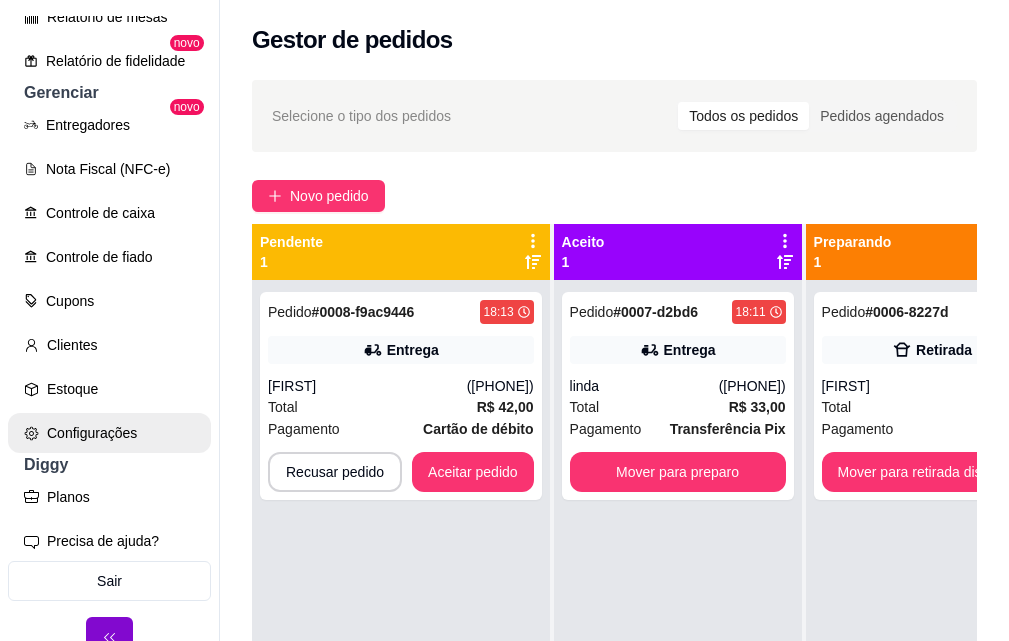 click on "Configurações" at bounding box center [109, 433] 